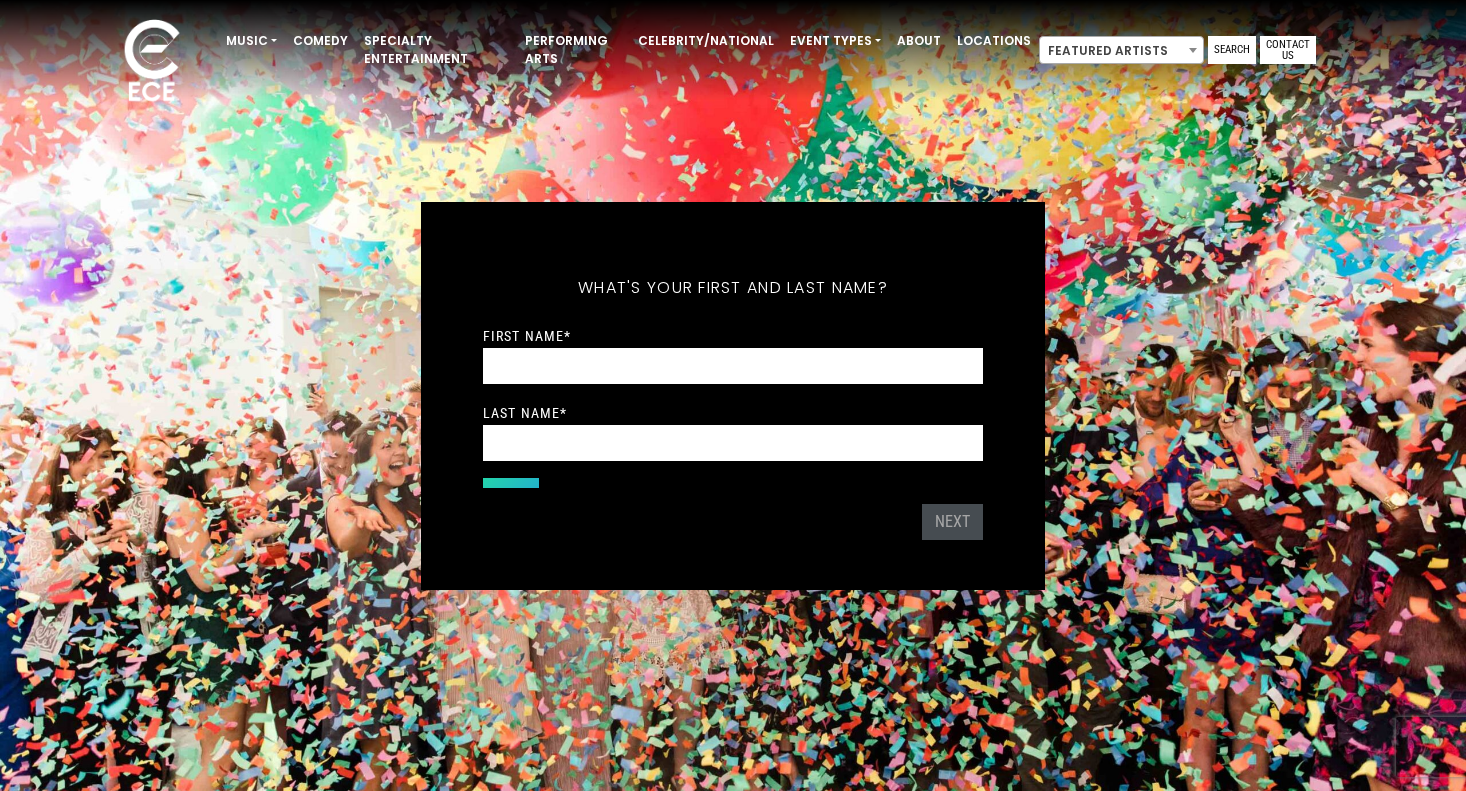 scroll, scrollTop: 0, scrollLeft: 0, axis: both 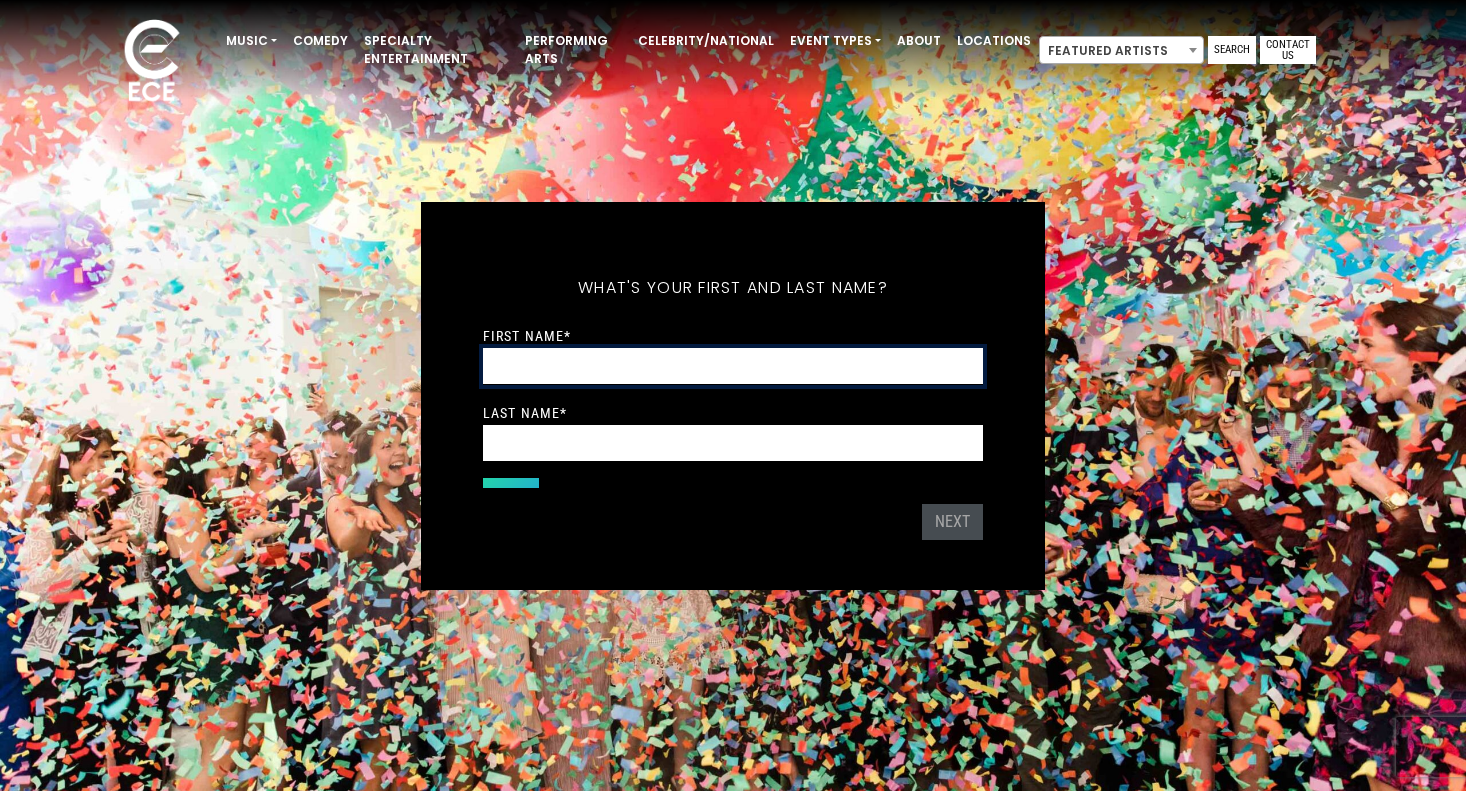 click on "First Name *" at bounding box center [733, 366] 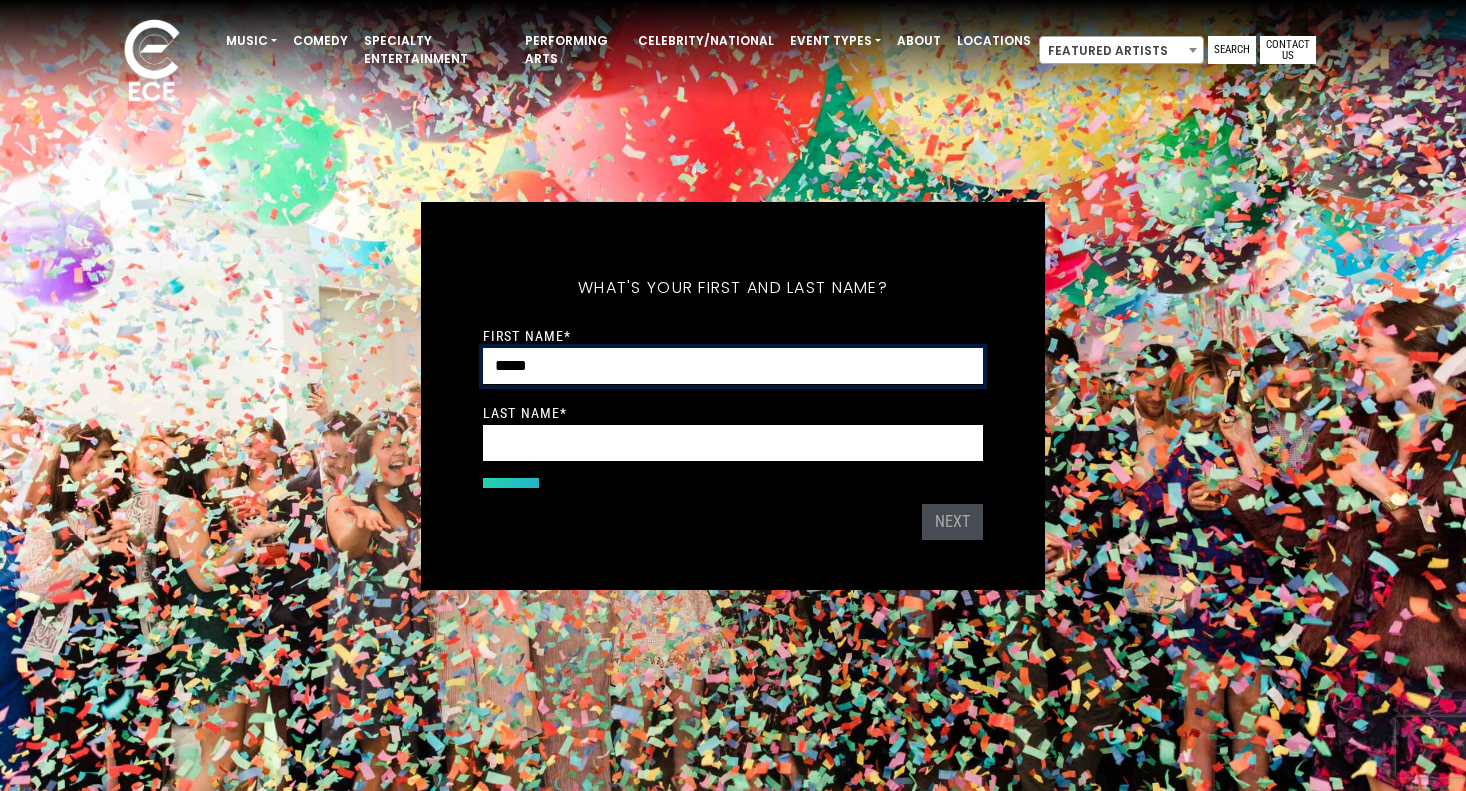 type on "*****" 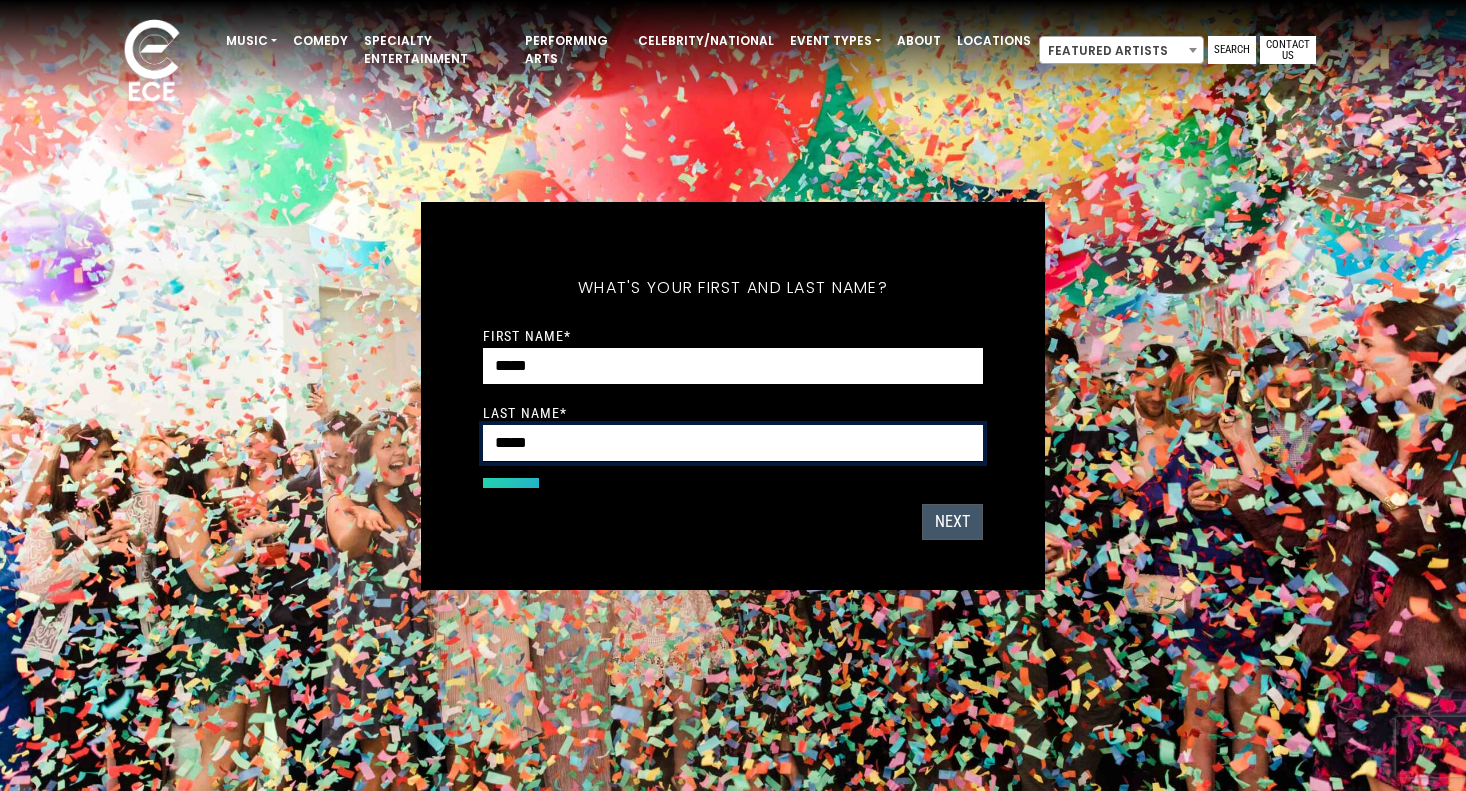 type on "*****" 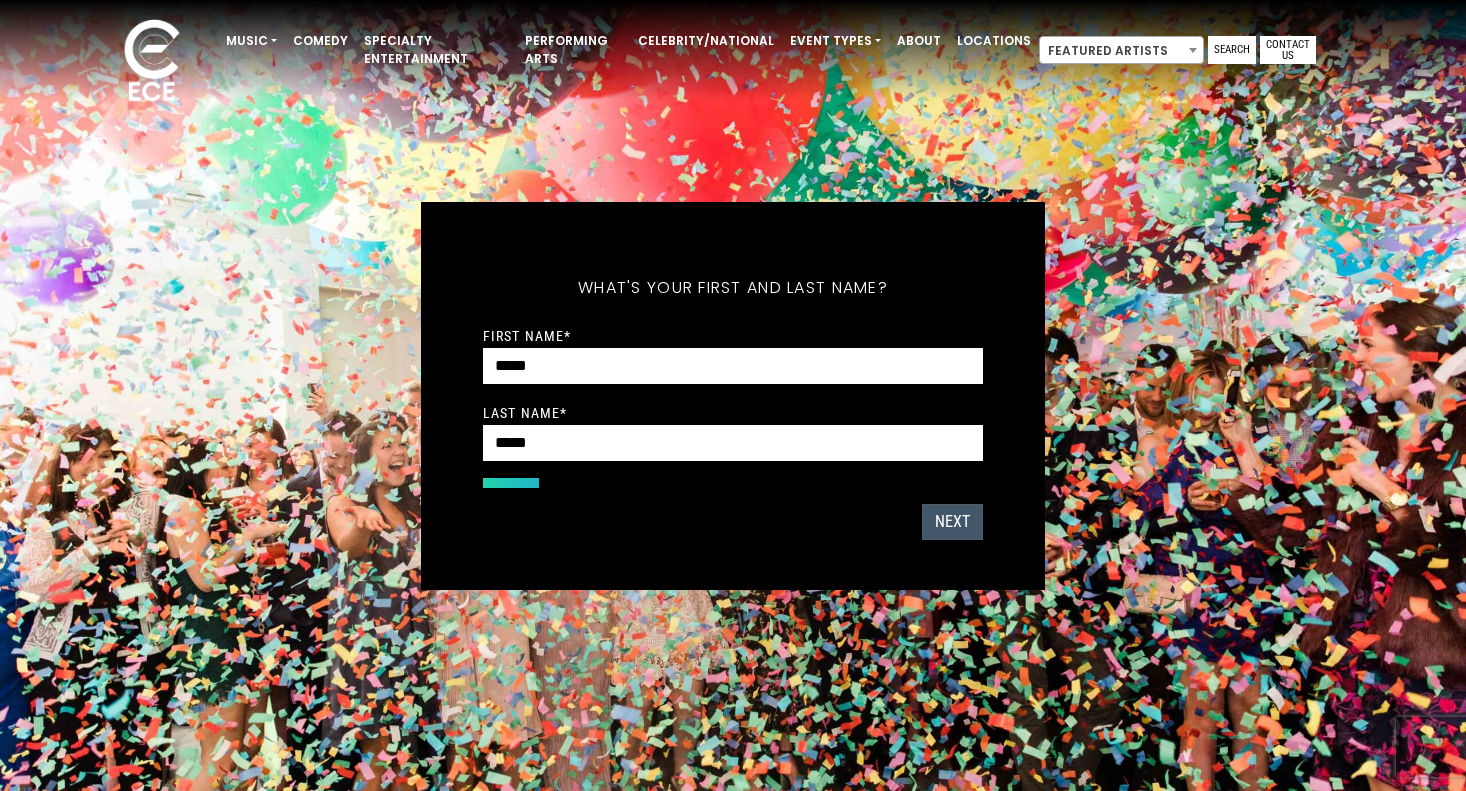 click on "Next" at bounding box center (952, 522) 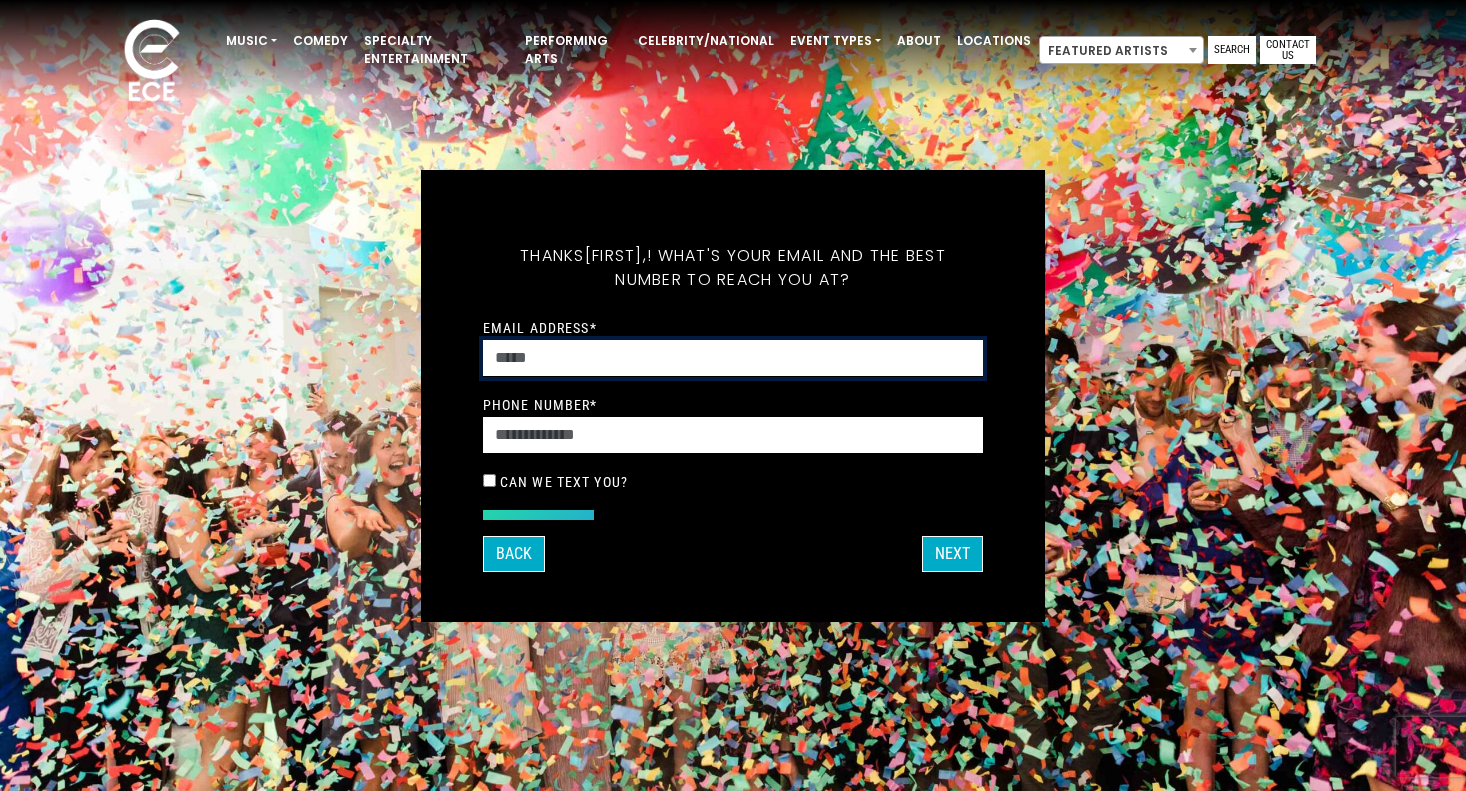 click on "Email Address *" at bounding box center [733, 358] 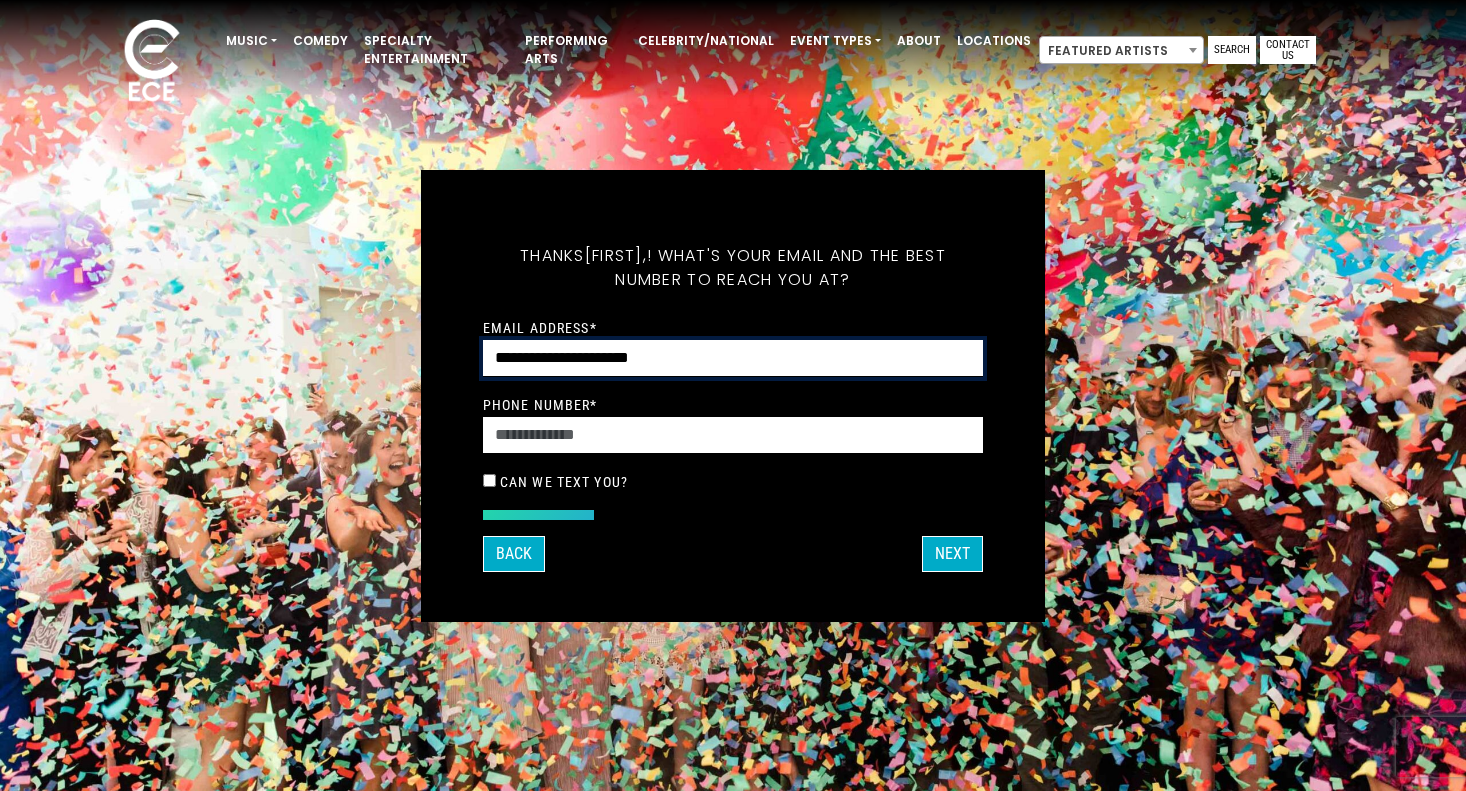 click on "**********" at bounding box center [733, 358] 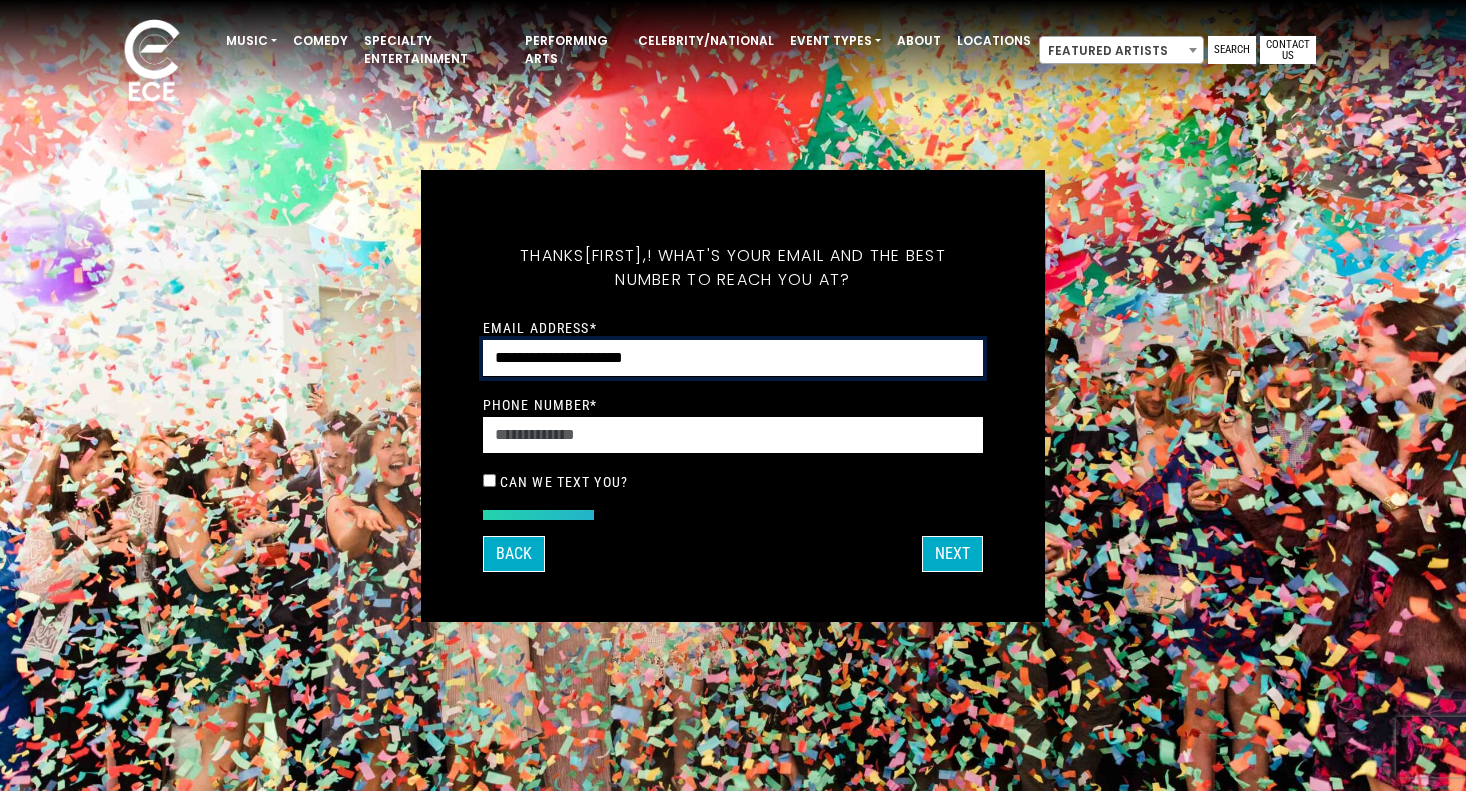 type on "**********" 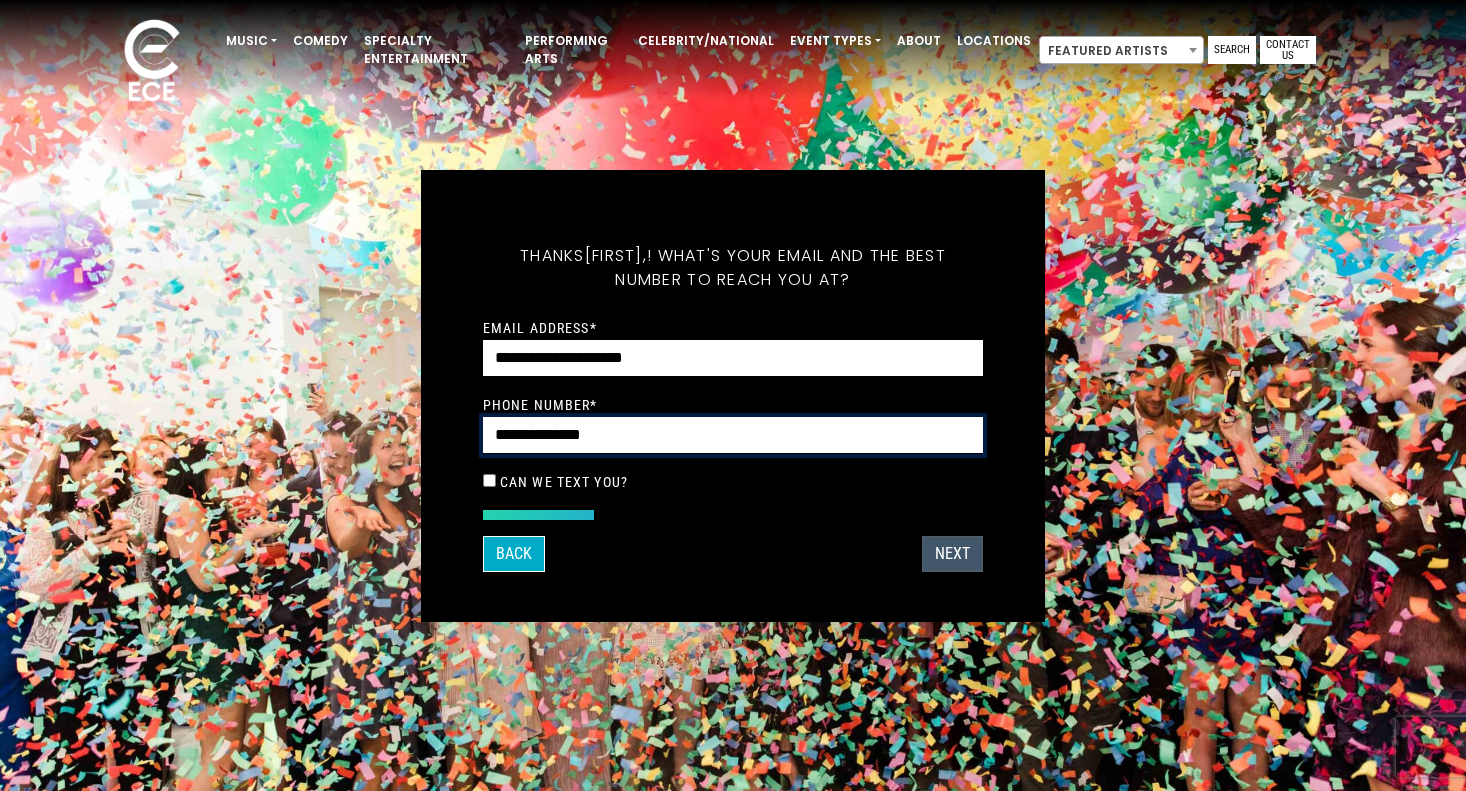 type on "**********" 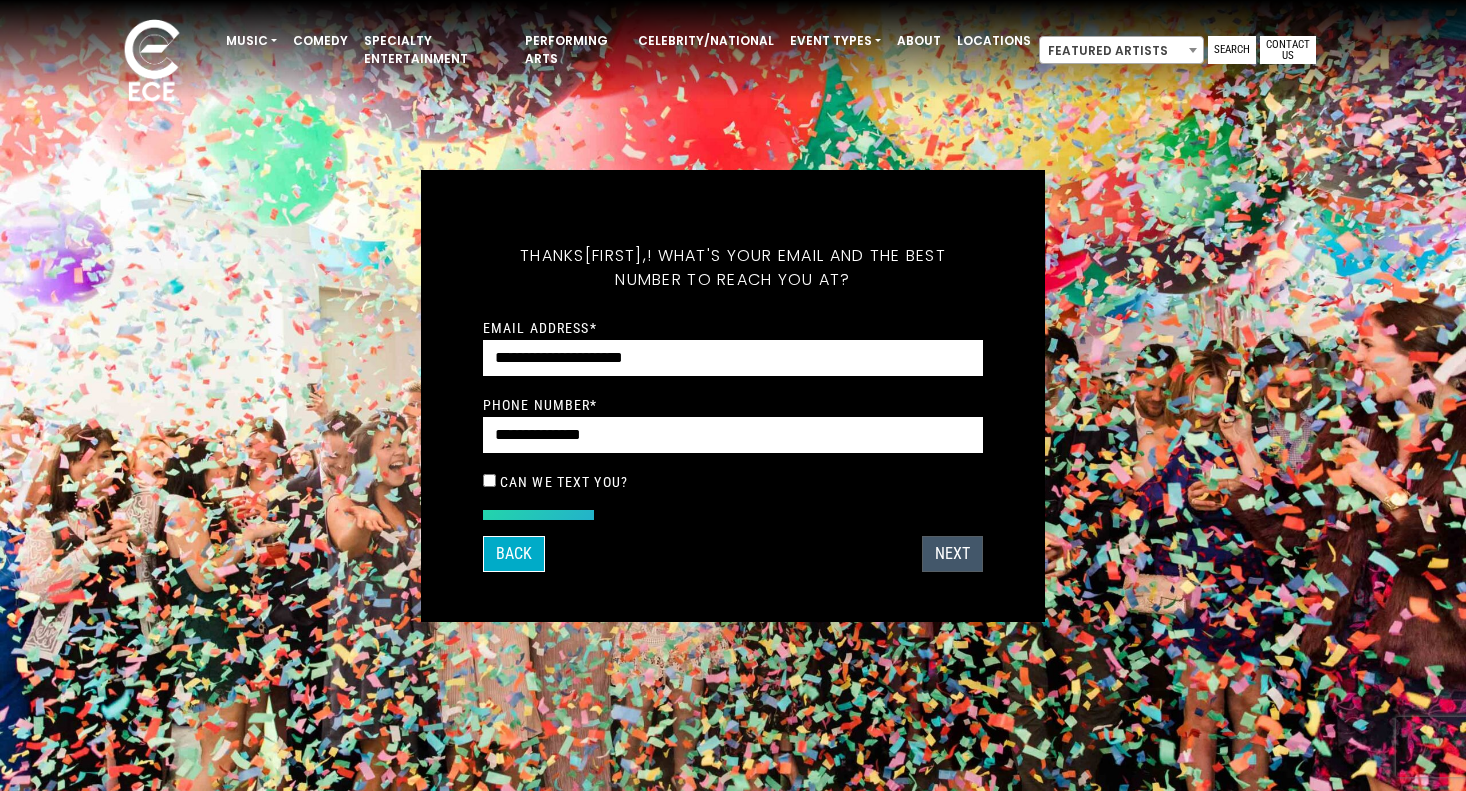 click on "Next" at bounding box center [952, 554] 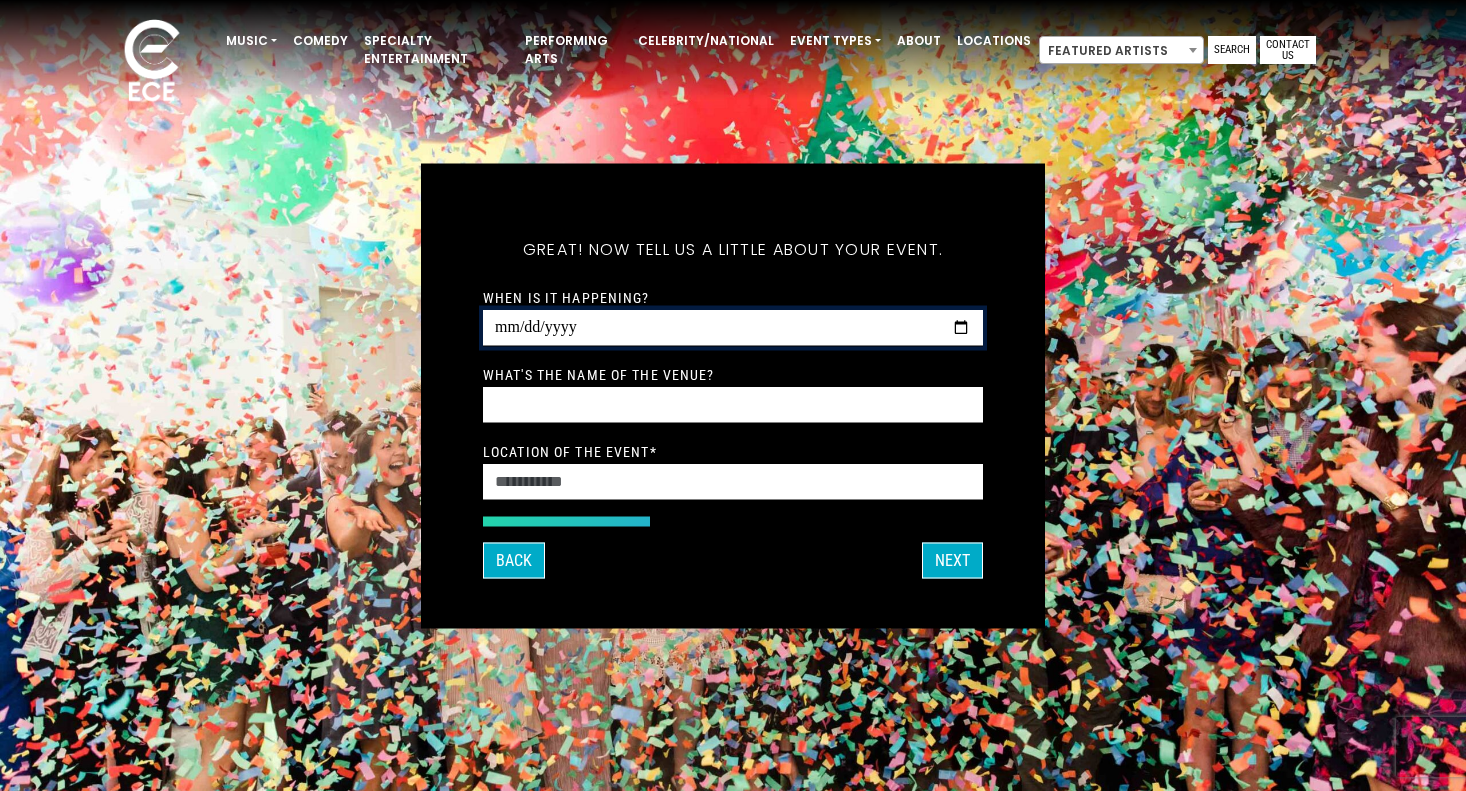 click on "When is it happening?" at bounding box center [733, 327] 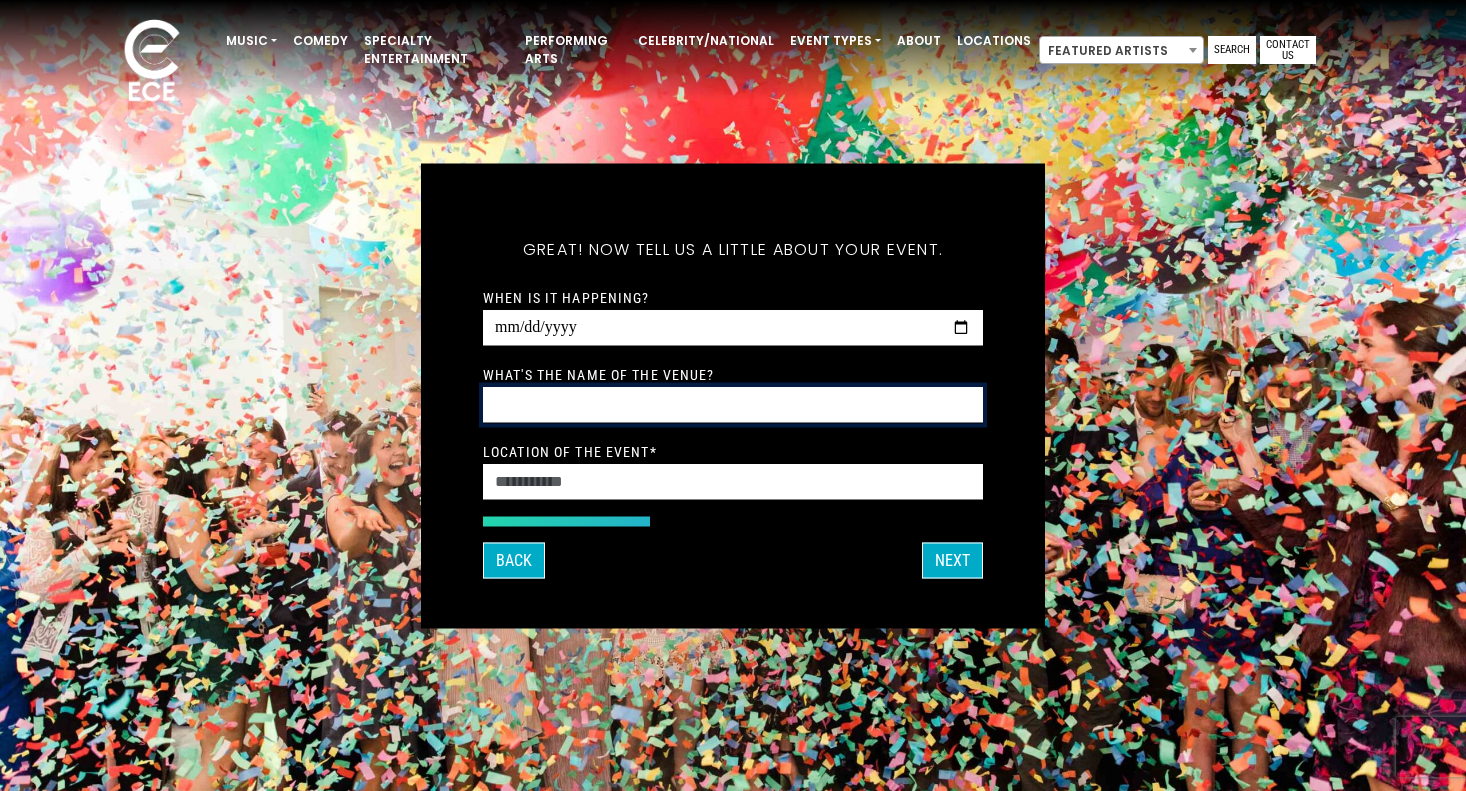 click on "What's the name of the venue?" at bounding box center (733, 404) 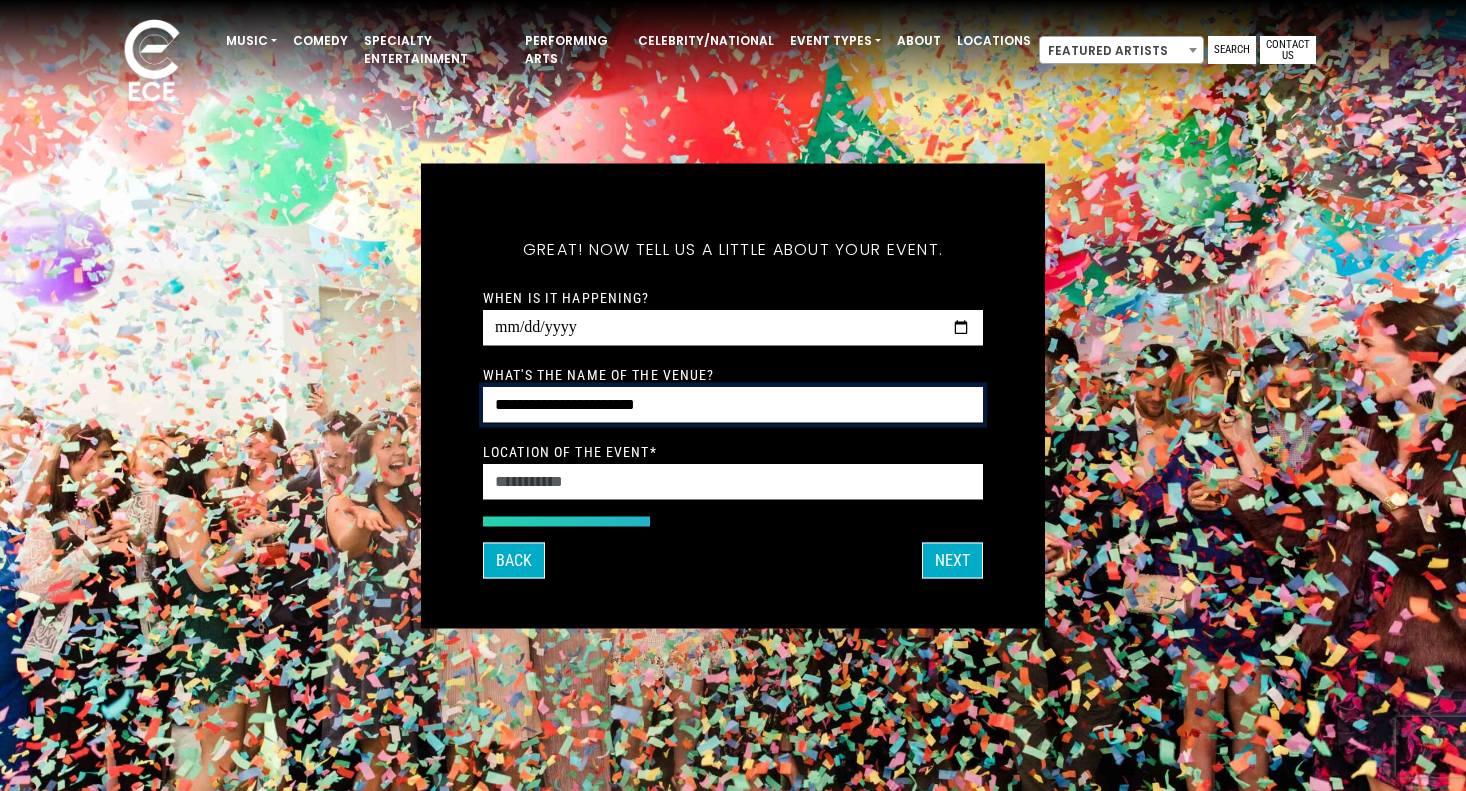 drag, startPoint x: 593, startPoint y: 402, endPoint x: 737, endPoint y: 404, distance: 144.01389 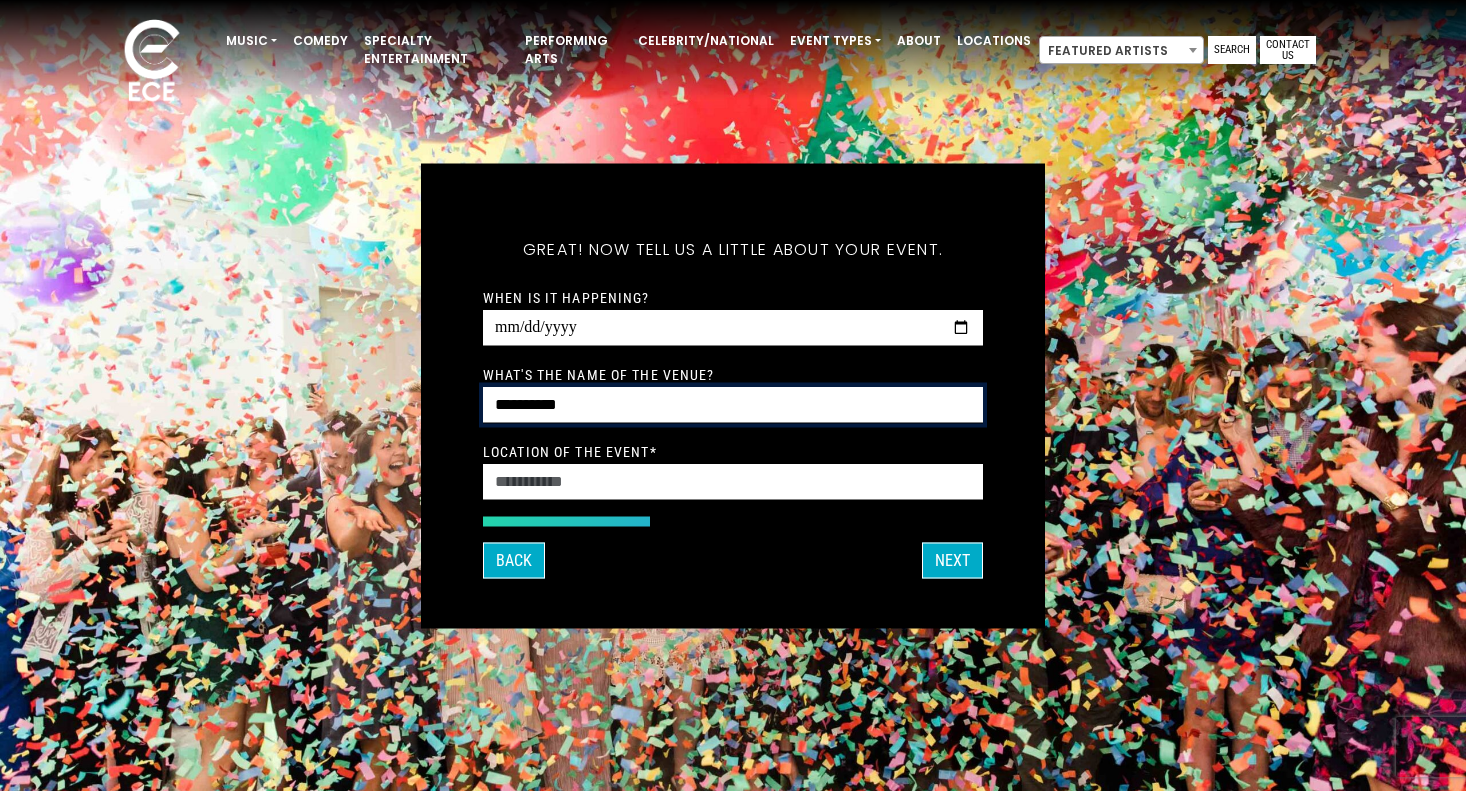 type on "**********" 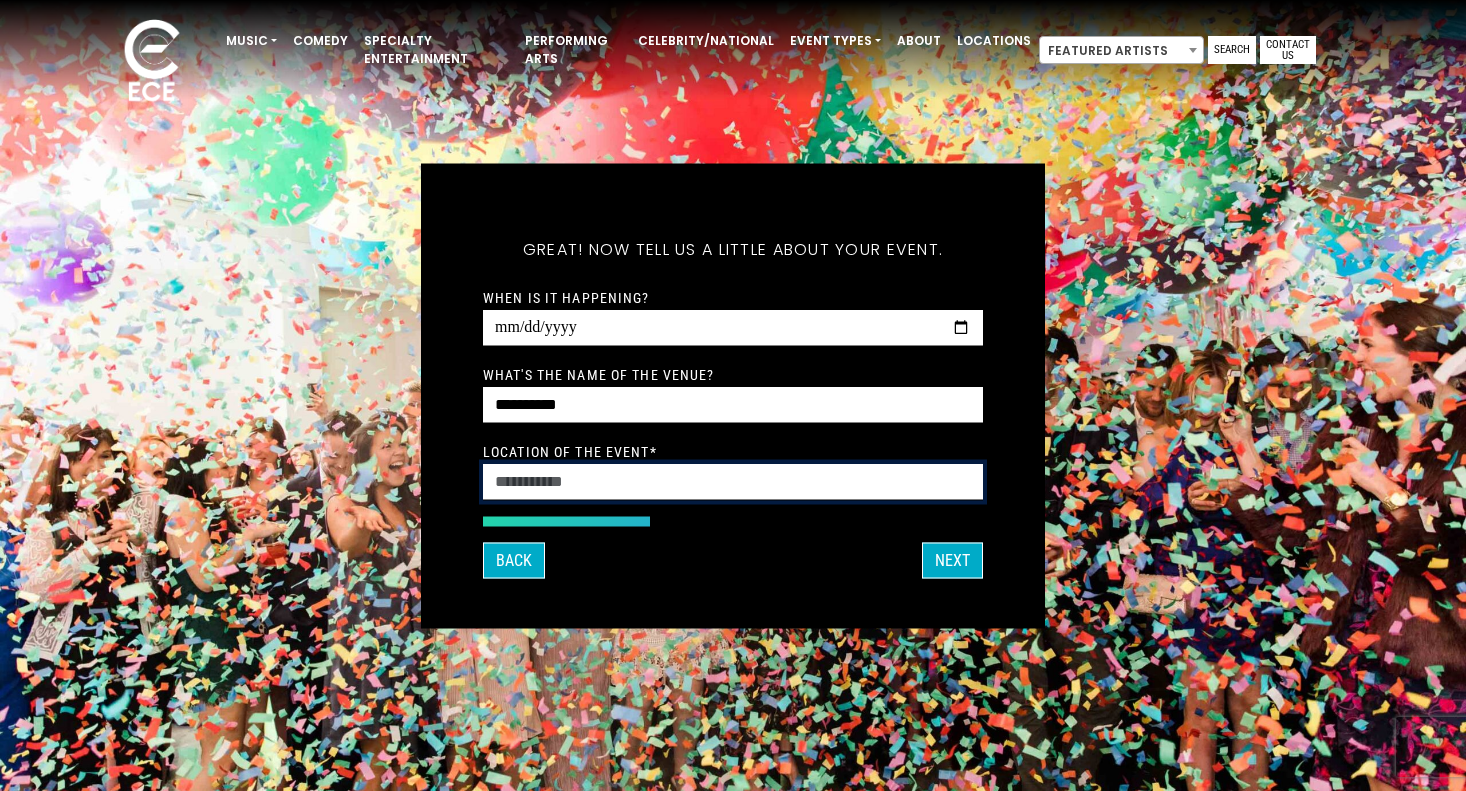 click on "Location of the event *" at bounding box center (733, 481) 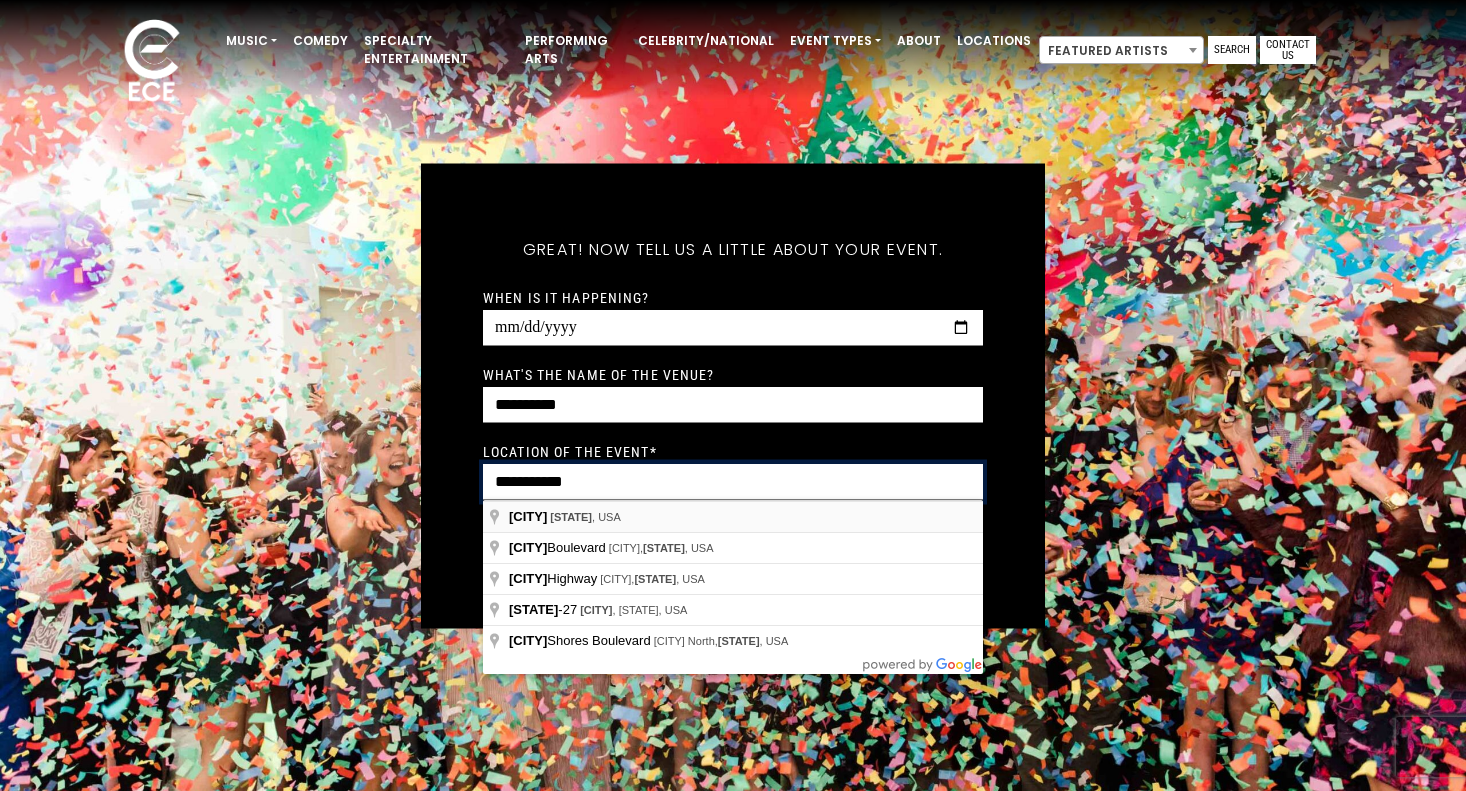 type on "**********" 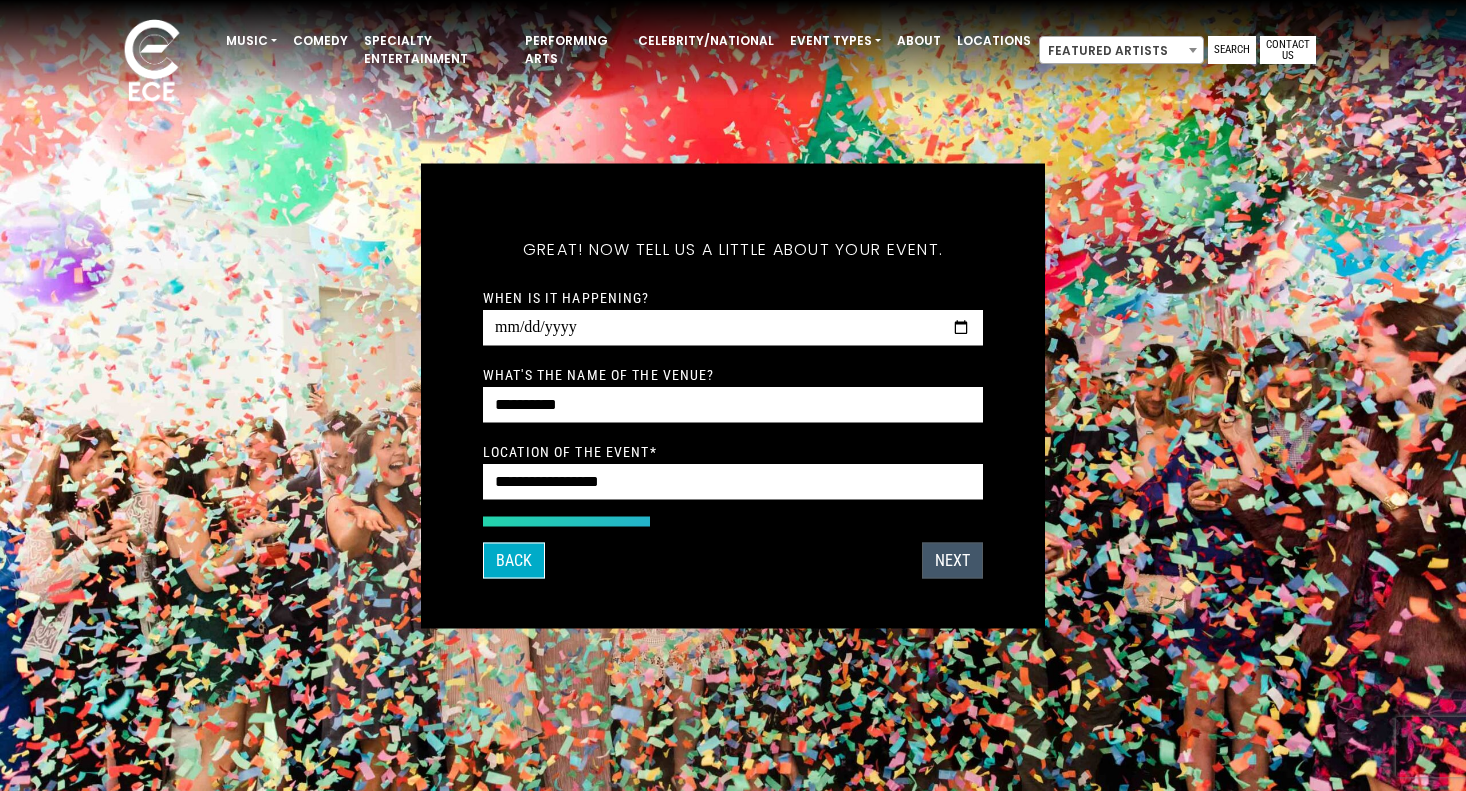 click on "Next" at bounding box center (952, 560) 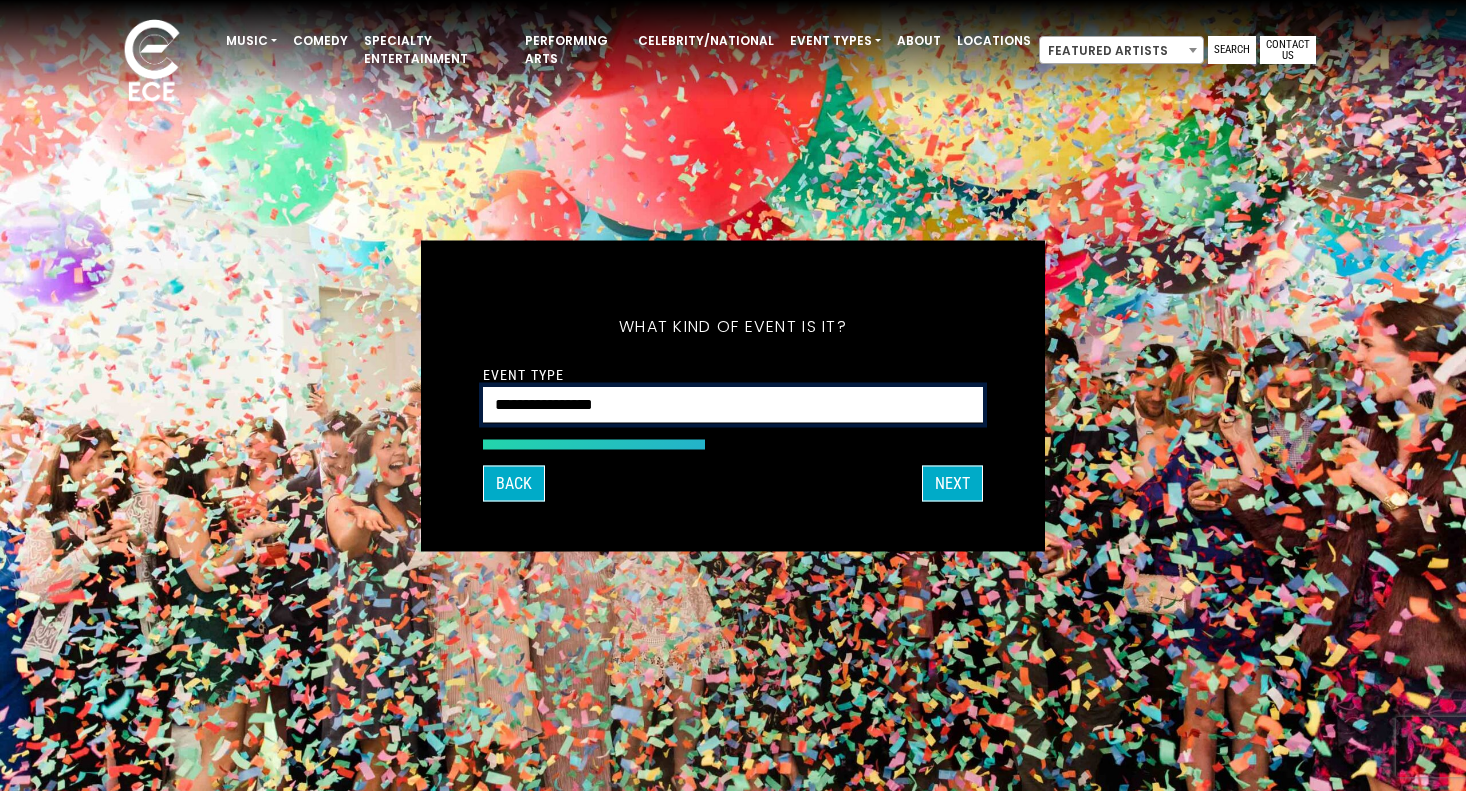 click on "**********" at bounding box center (733, 404) 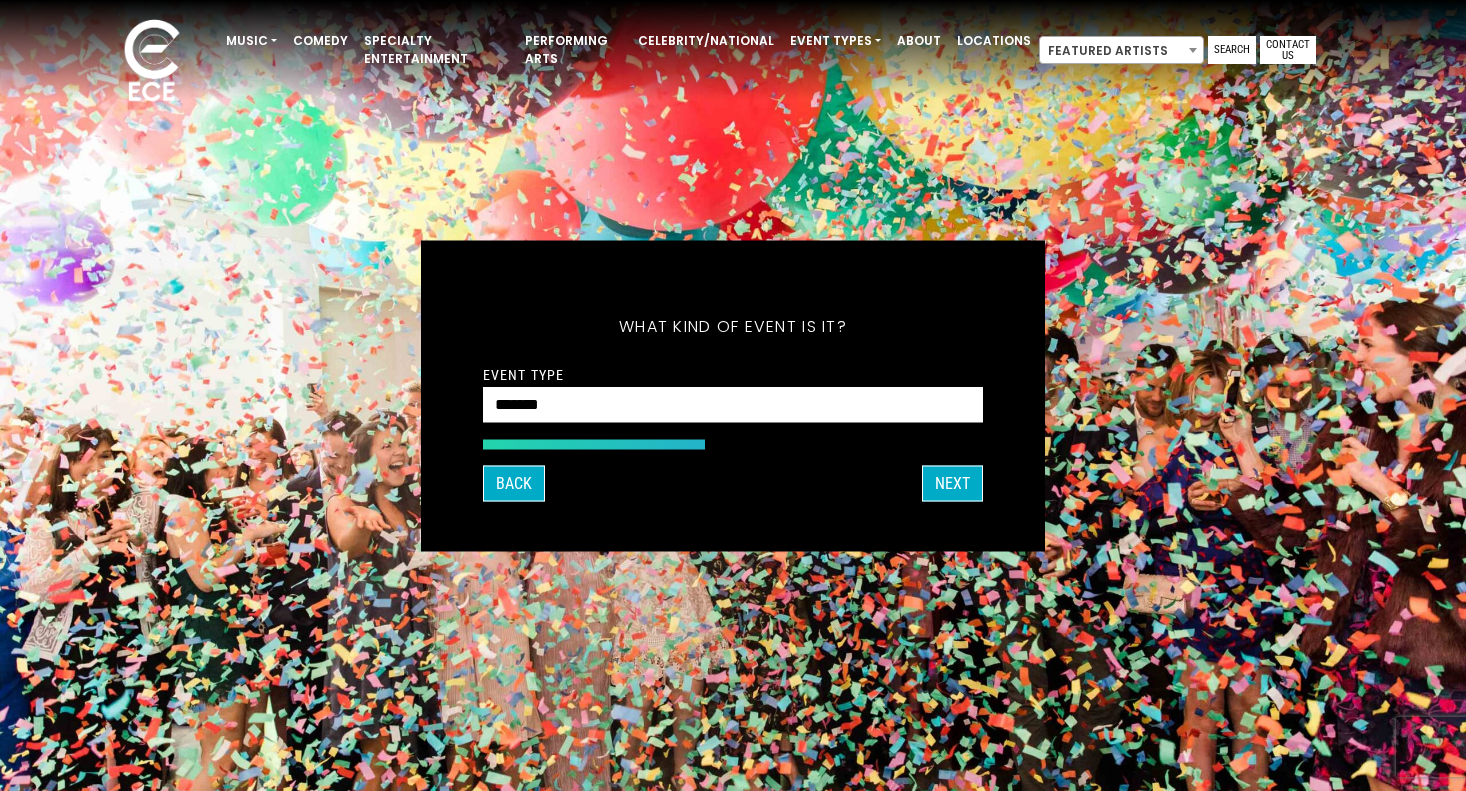 click on "Next" at bounding box center [952, 483] 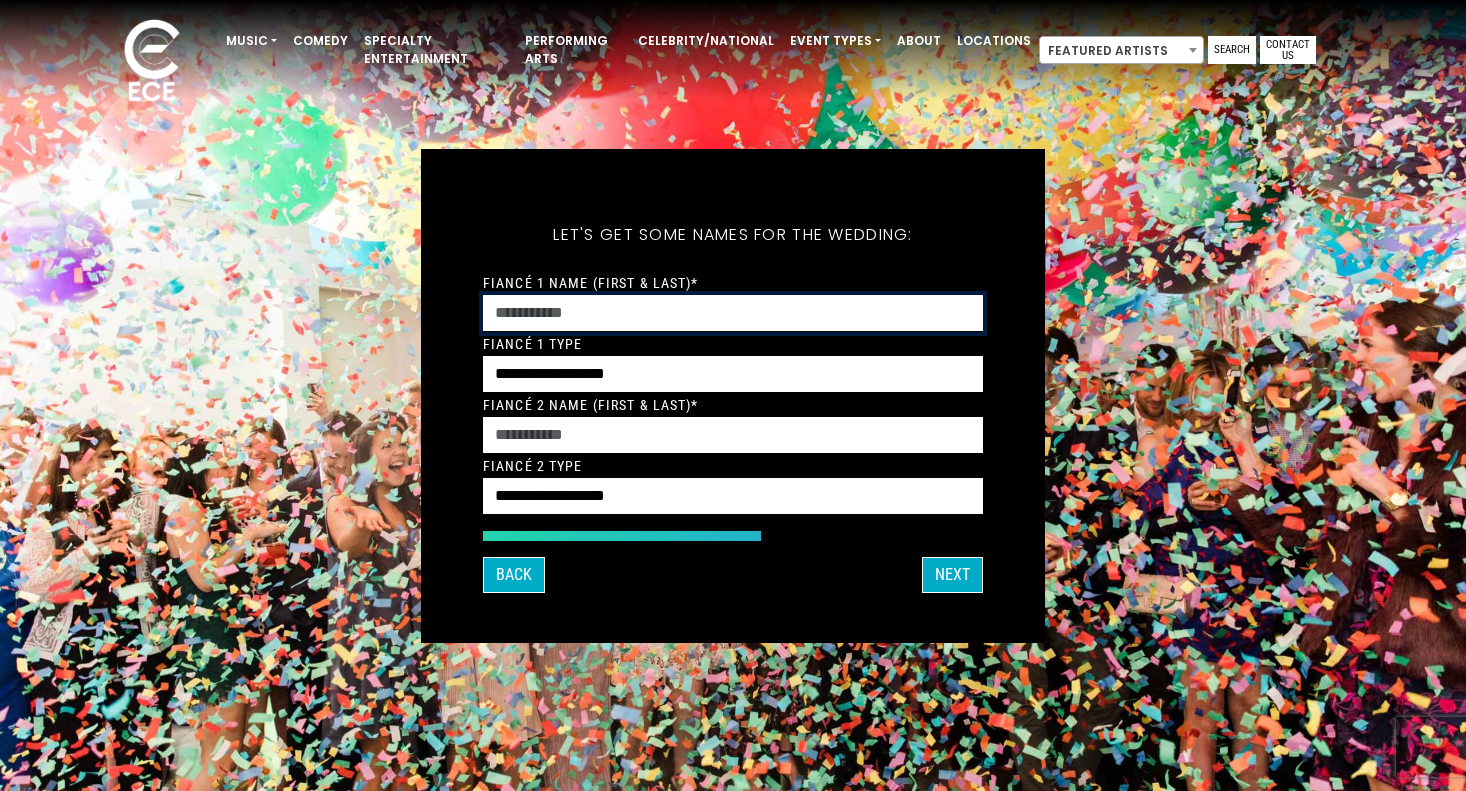 click on "Fiancé 1 Name (First & Last)*" at bounding box center [733, 313] 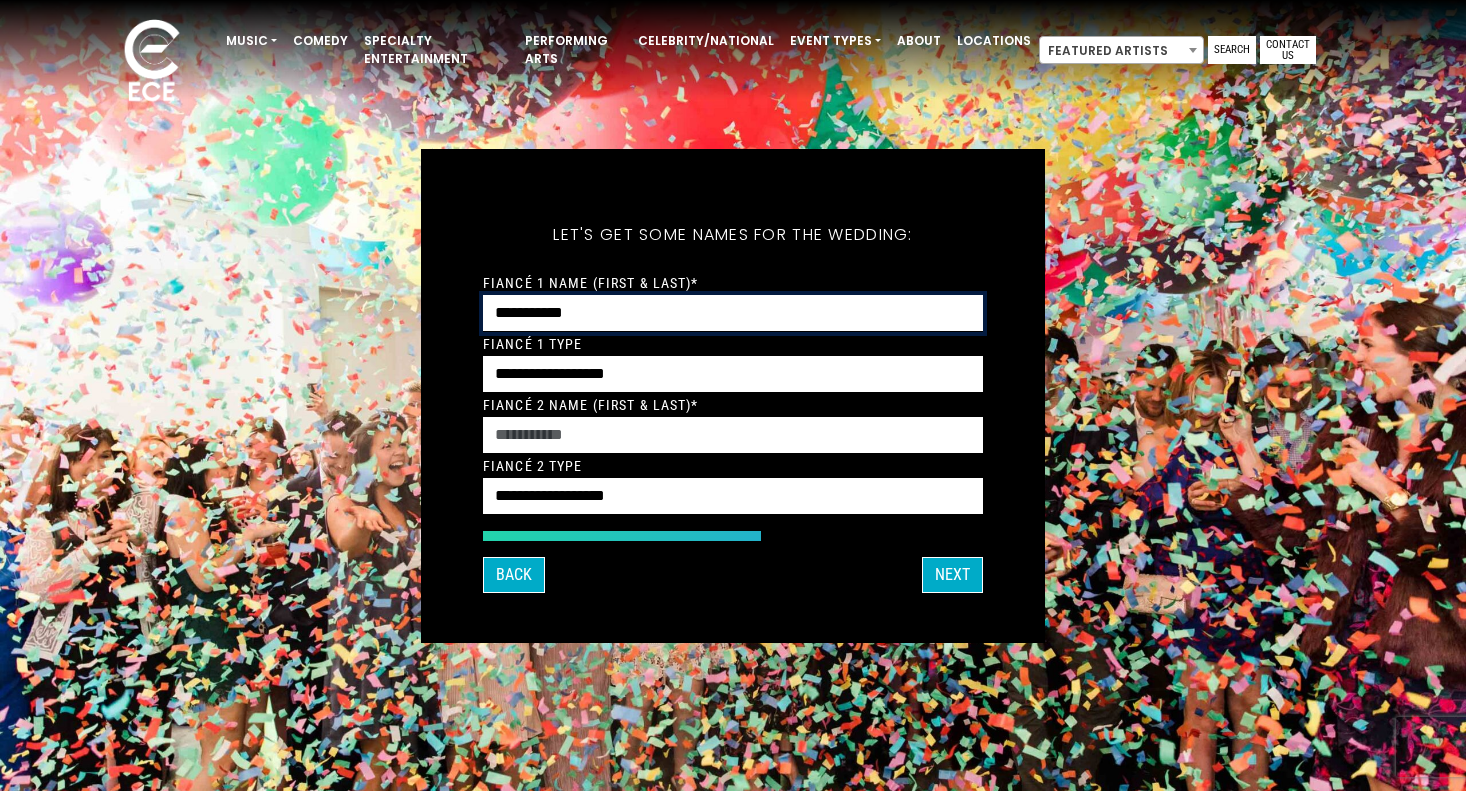 type on "**********" 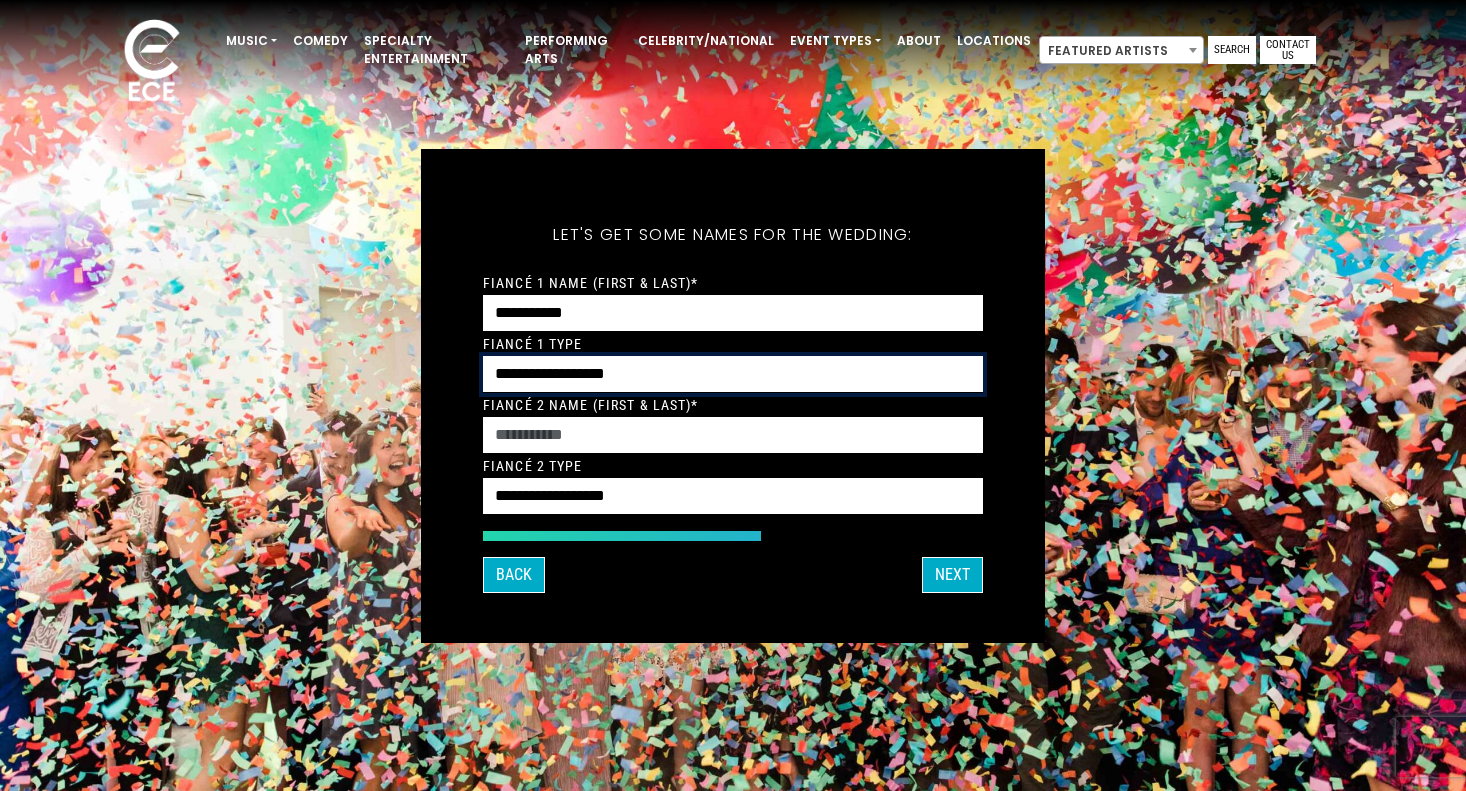click on "**********" at bounding box center (733, 374) 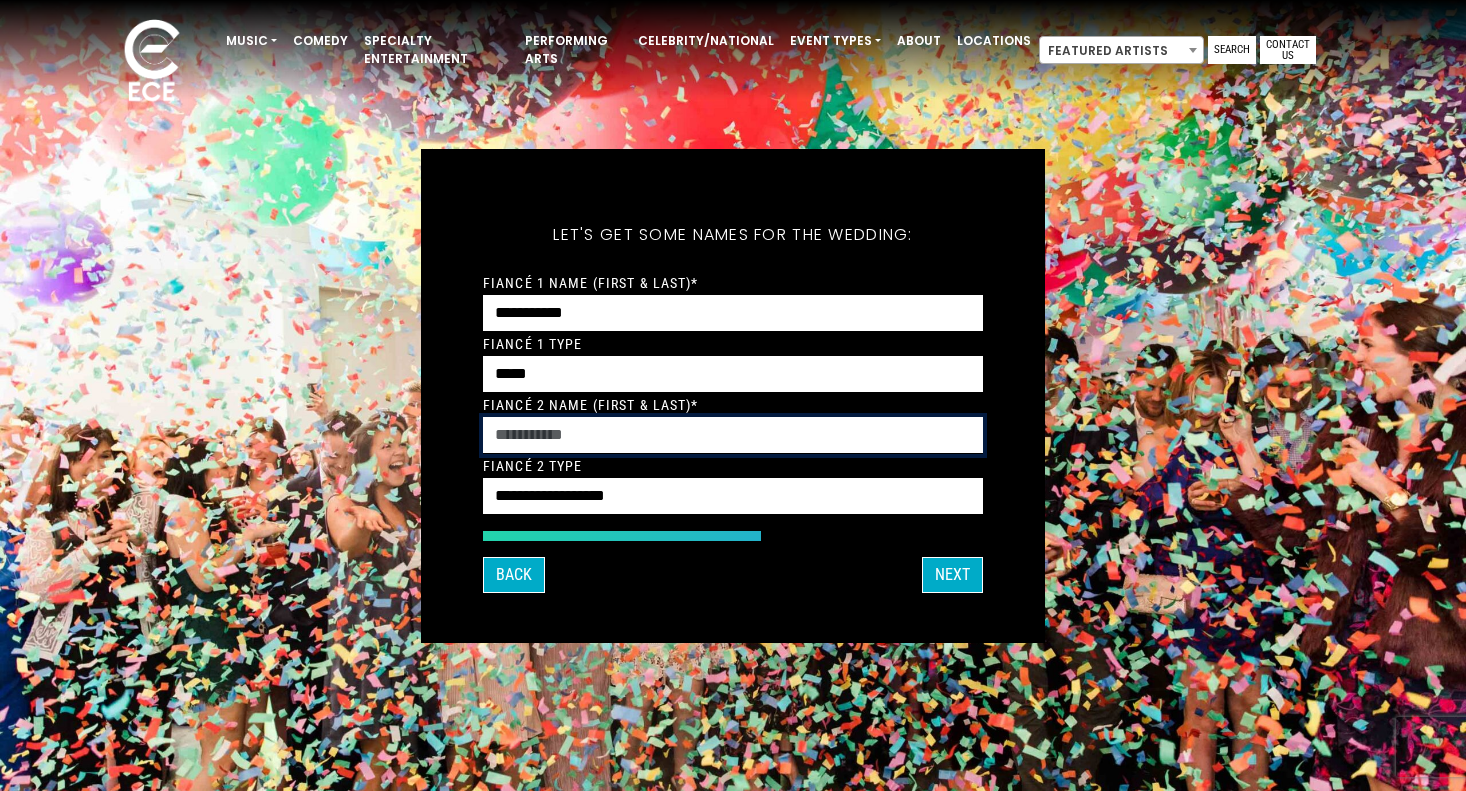 click on "Fiancé 2 Name (First & Last)*" at bounding box center (733, 435) 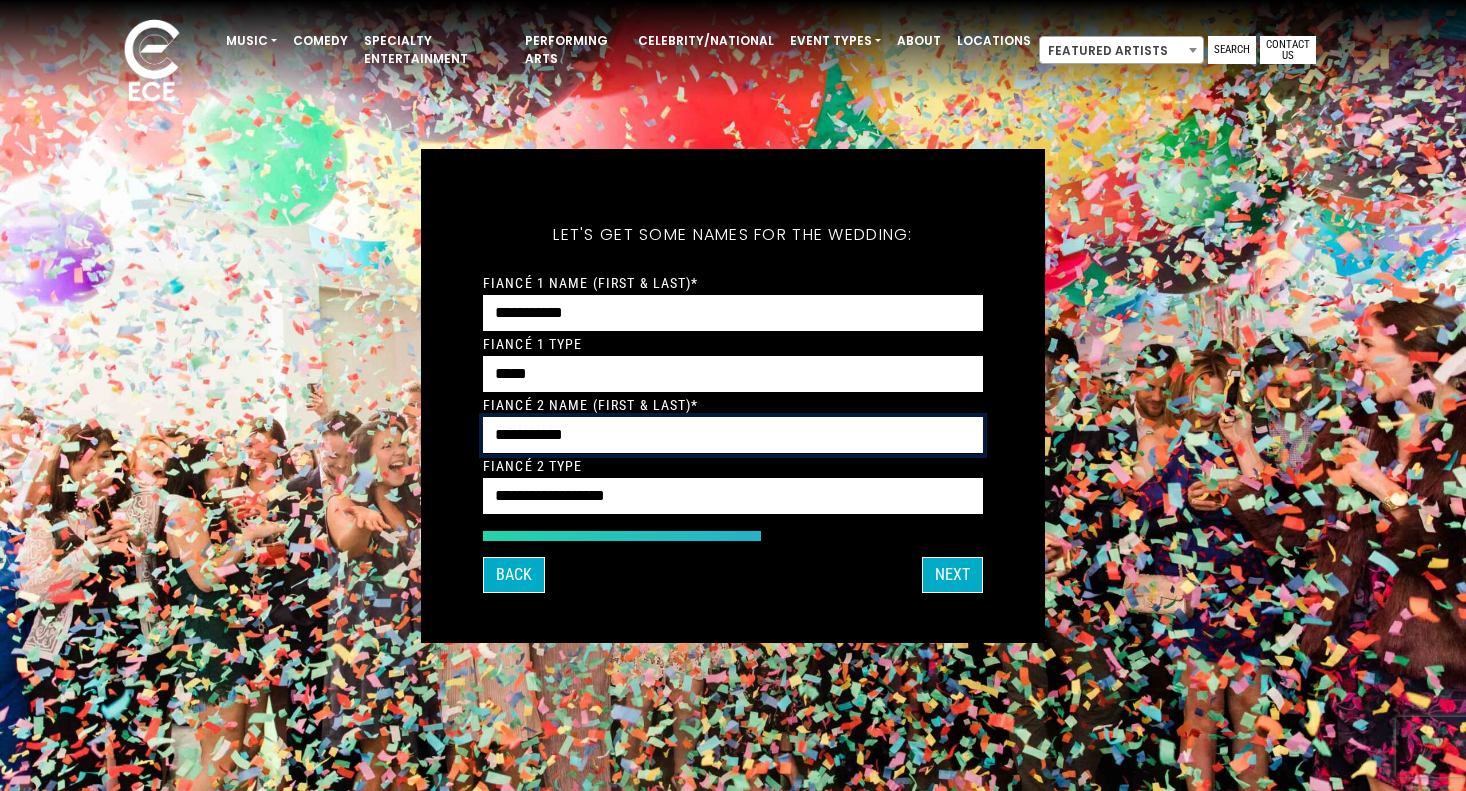 type on "**********" 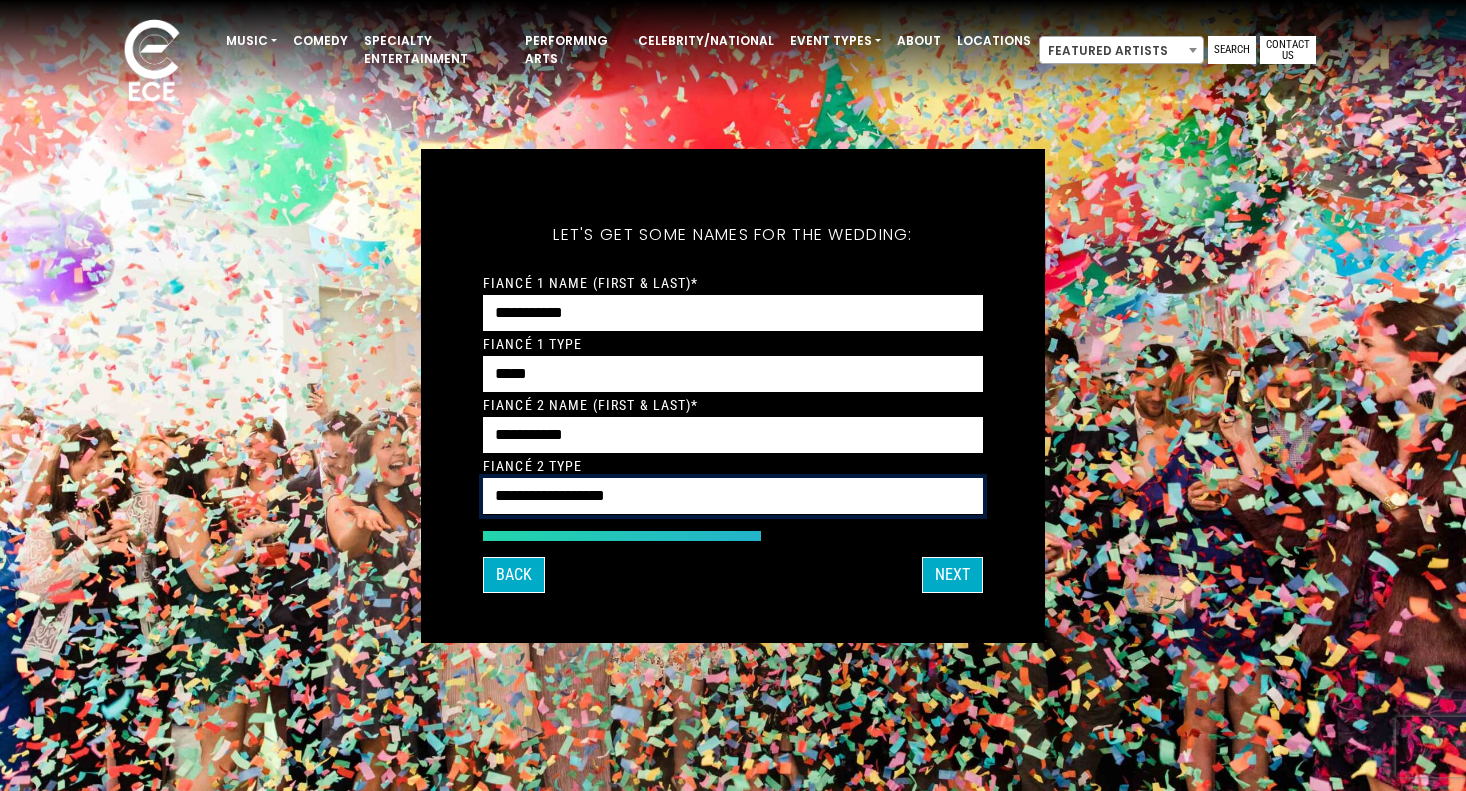 click on "**********" at bounding box center [733, 496] 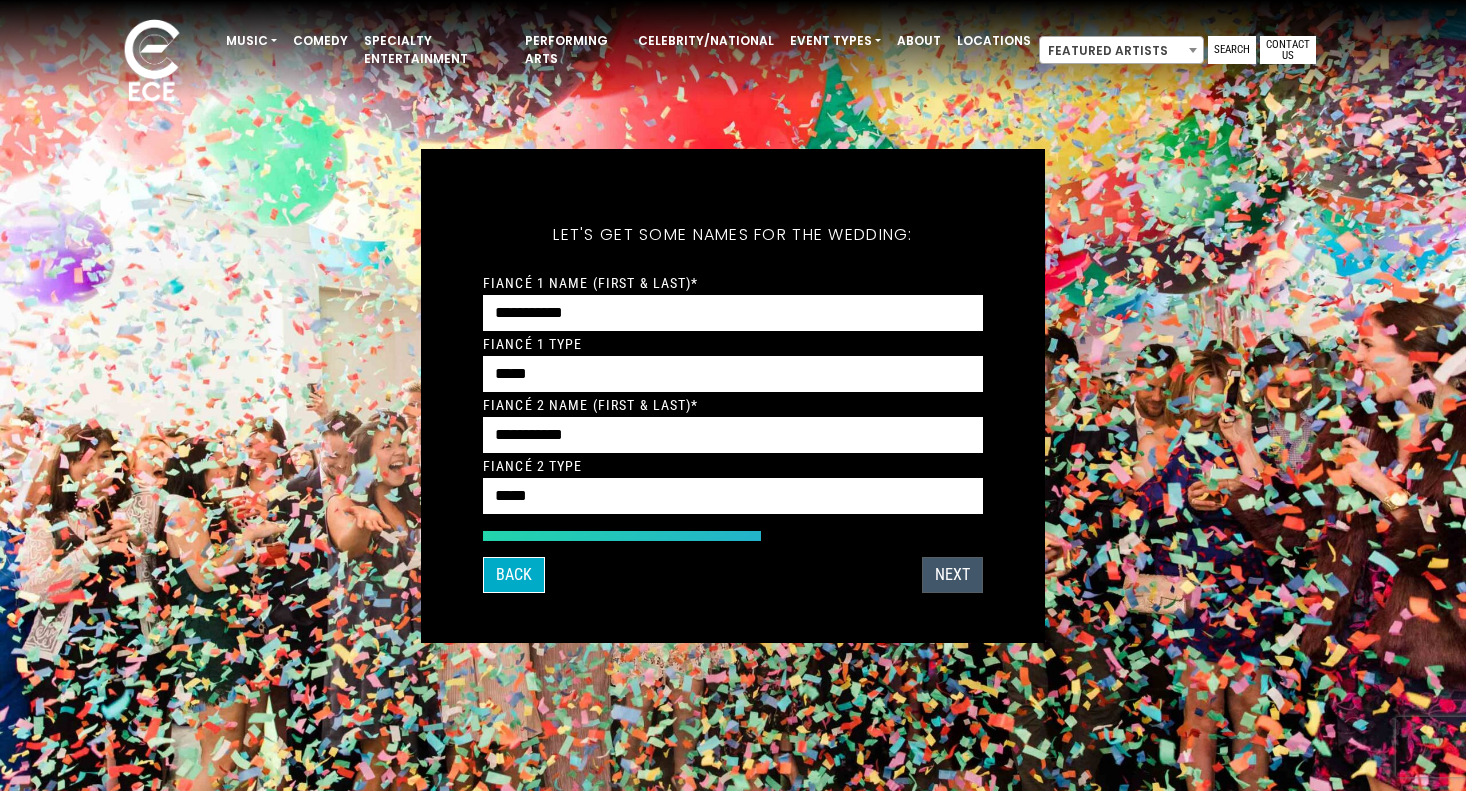 click on "Next" at bounding box center [952, 575] 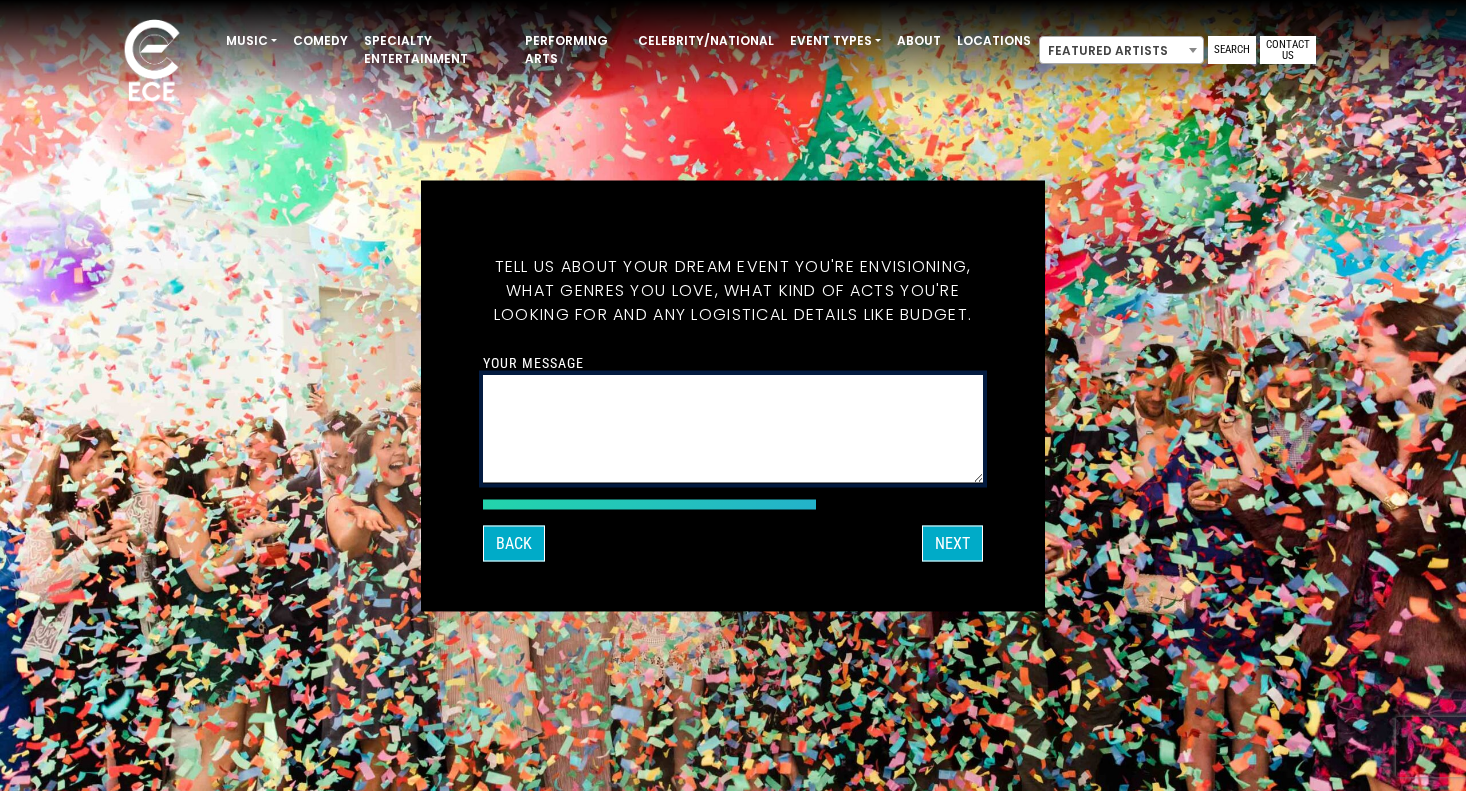 click on "Your message" at bounding box center [733, 428] 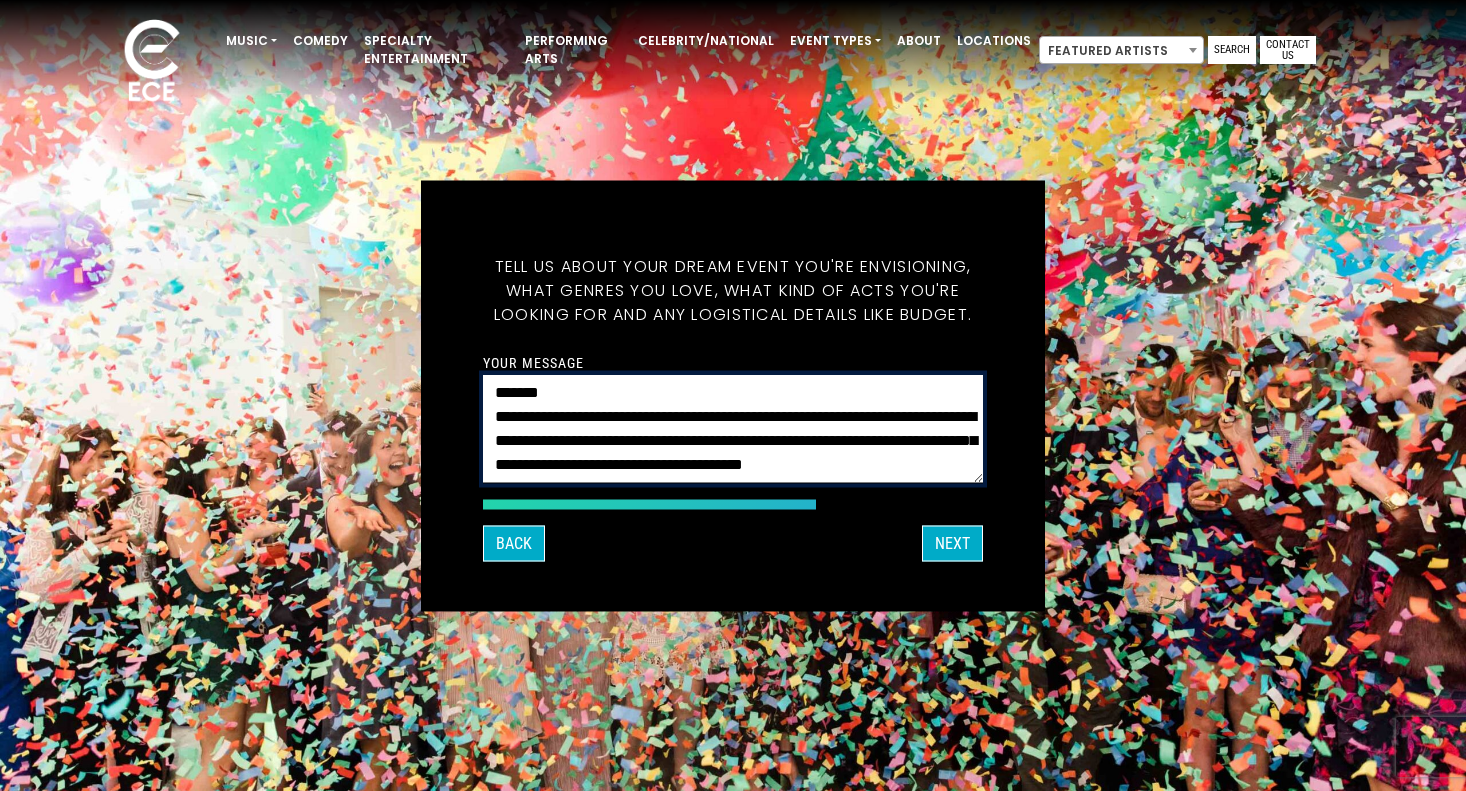 scroll, scrollTop: 65, scrollLeft: 0, axis: vertical 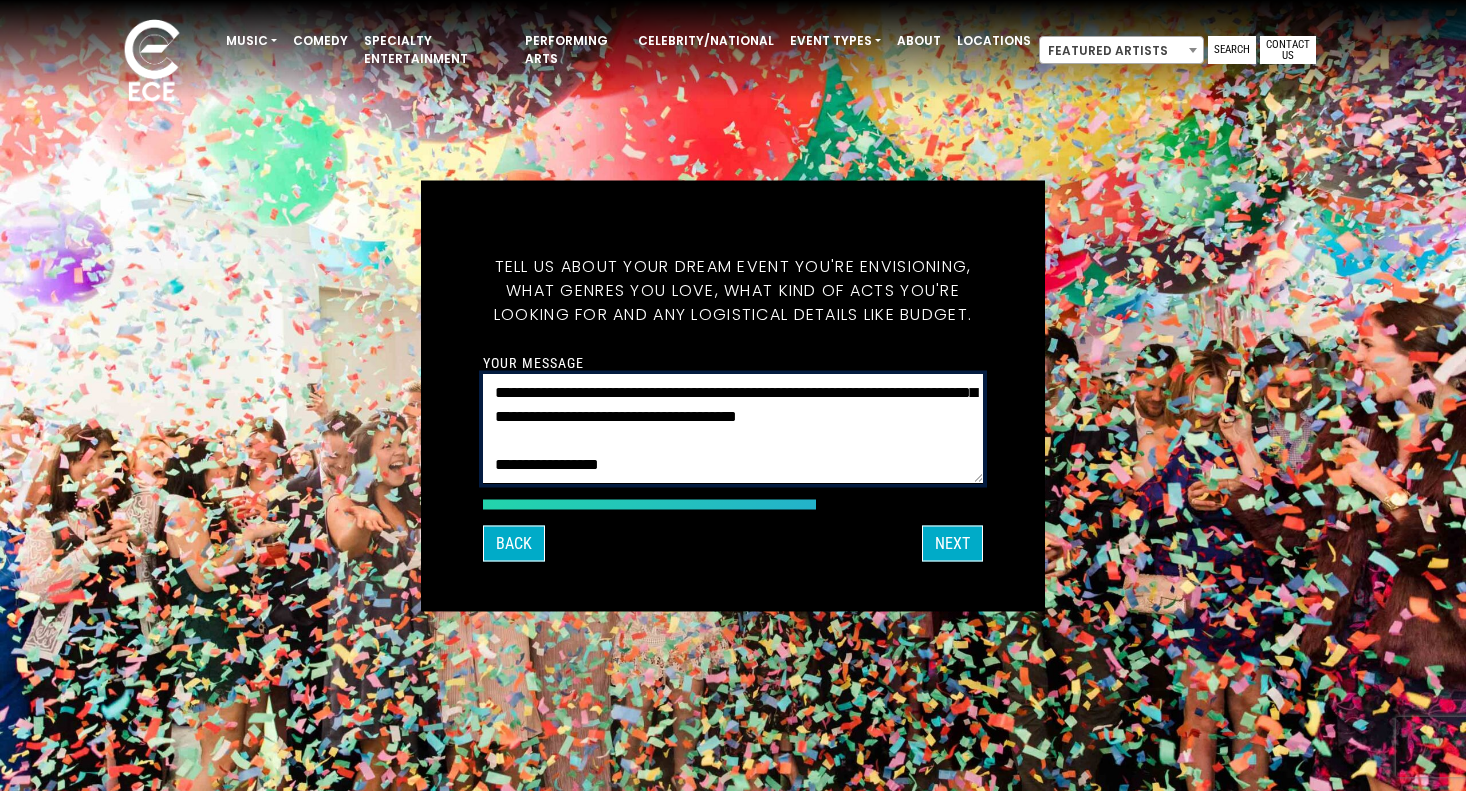 click on "**********" at bounding box center (733, 428) 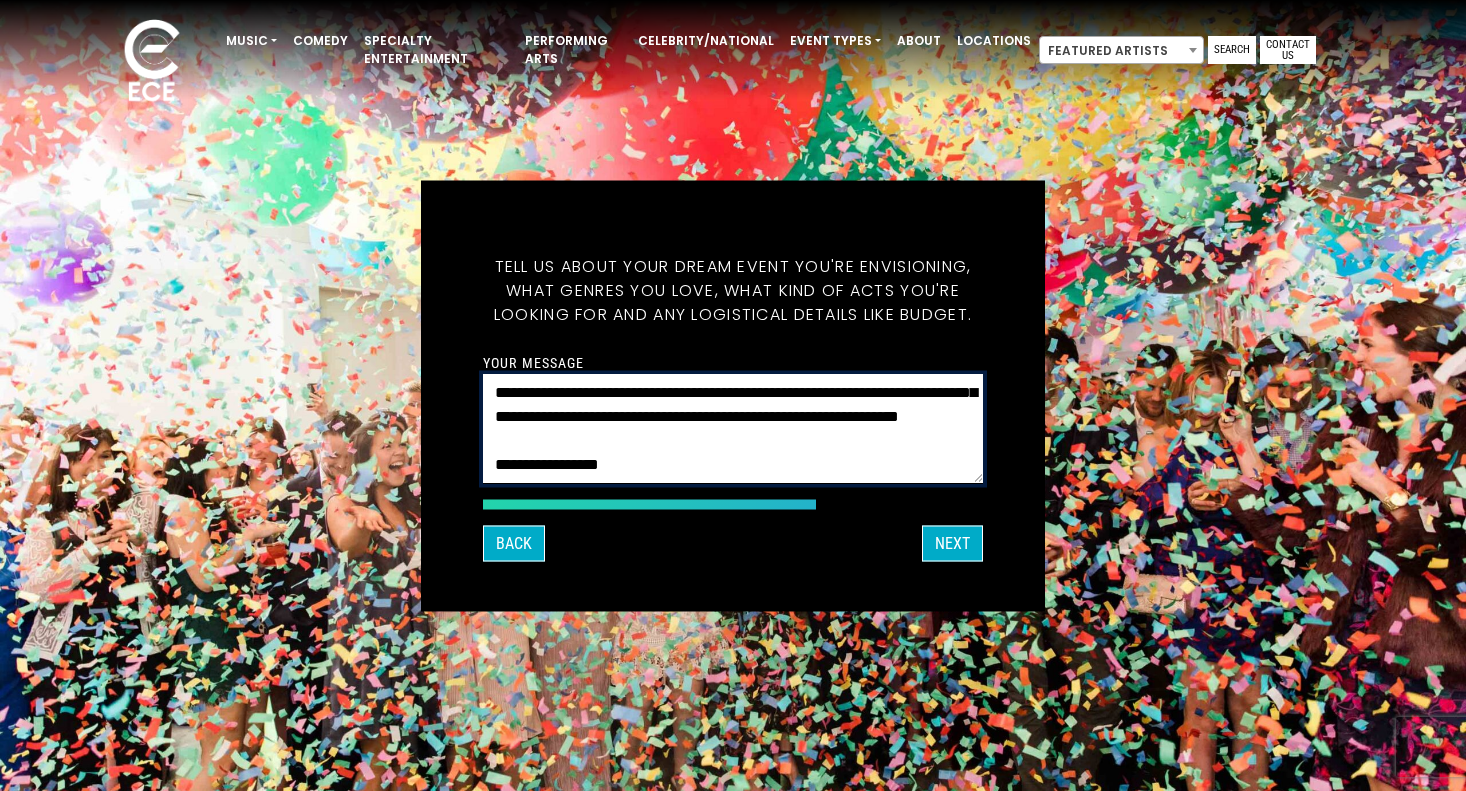 click on "**********" at bounding box center [733, 428] 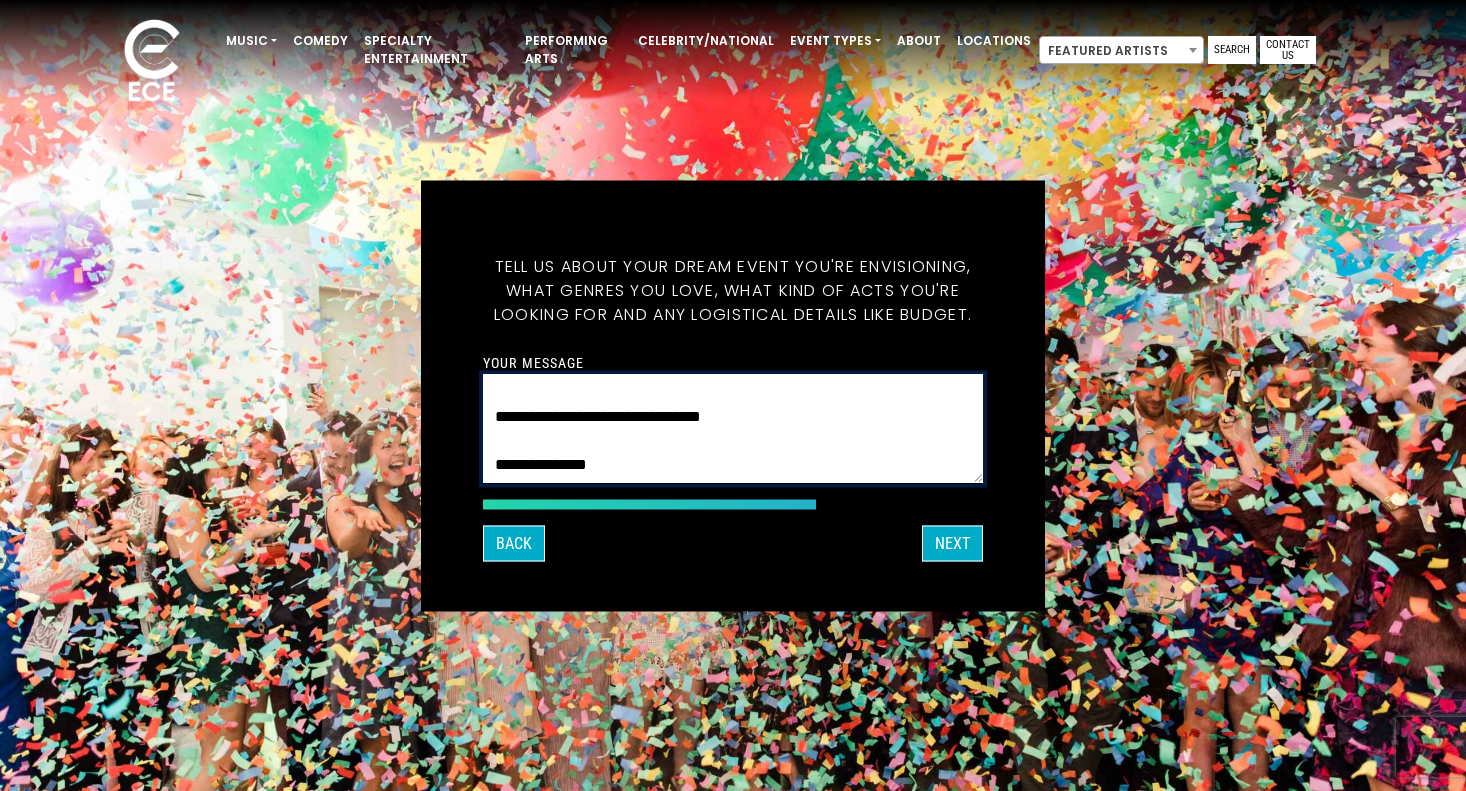 scroll, scrollTop: 161, scrollLeft: 0, axis: vertical 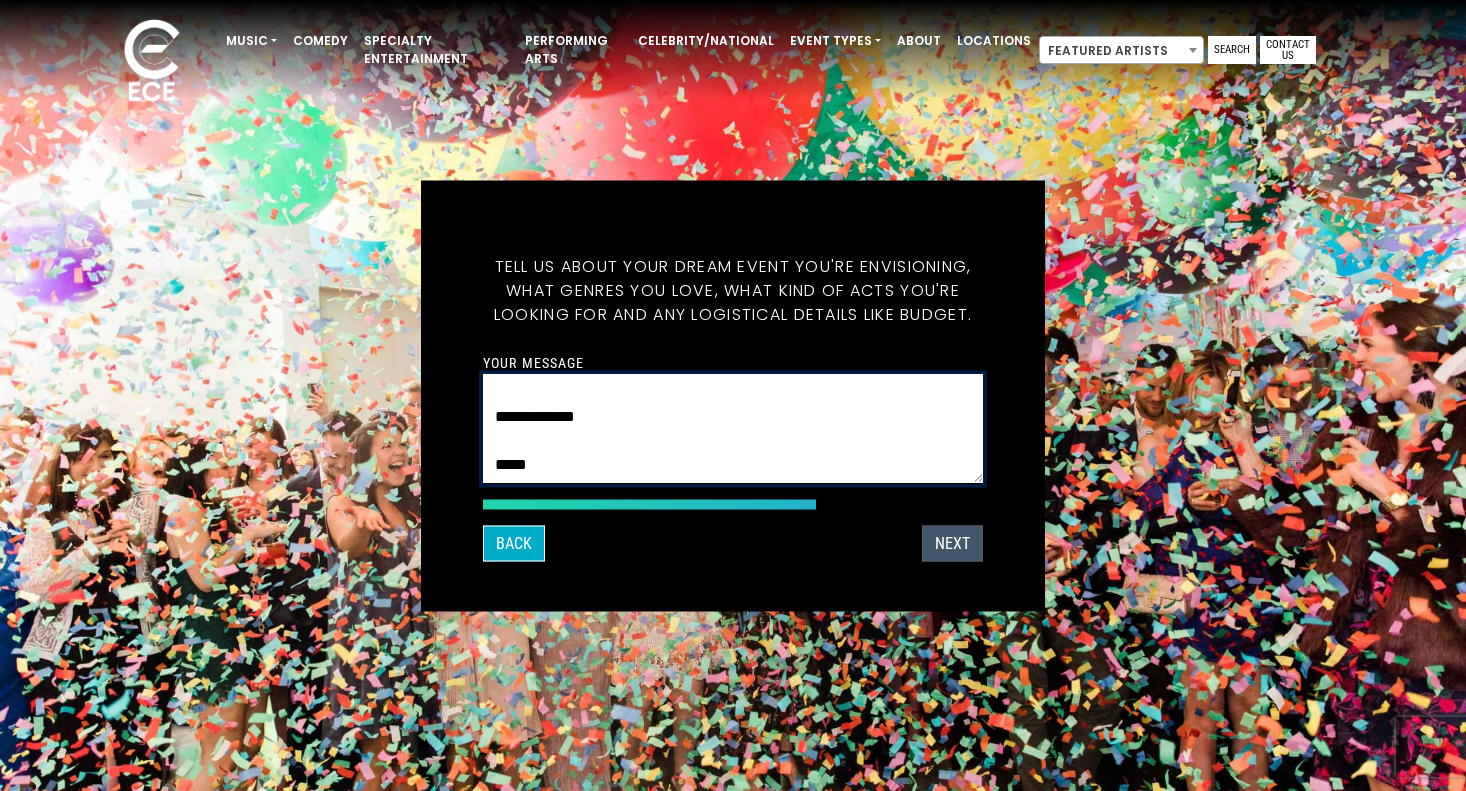 type on "**********" 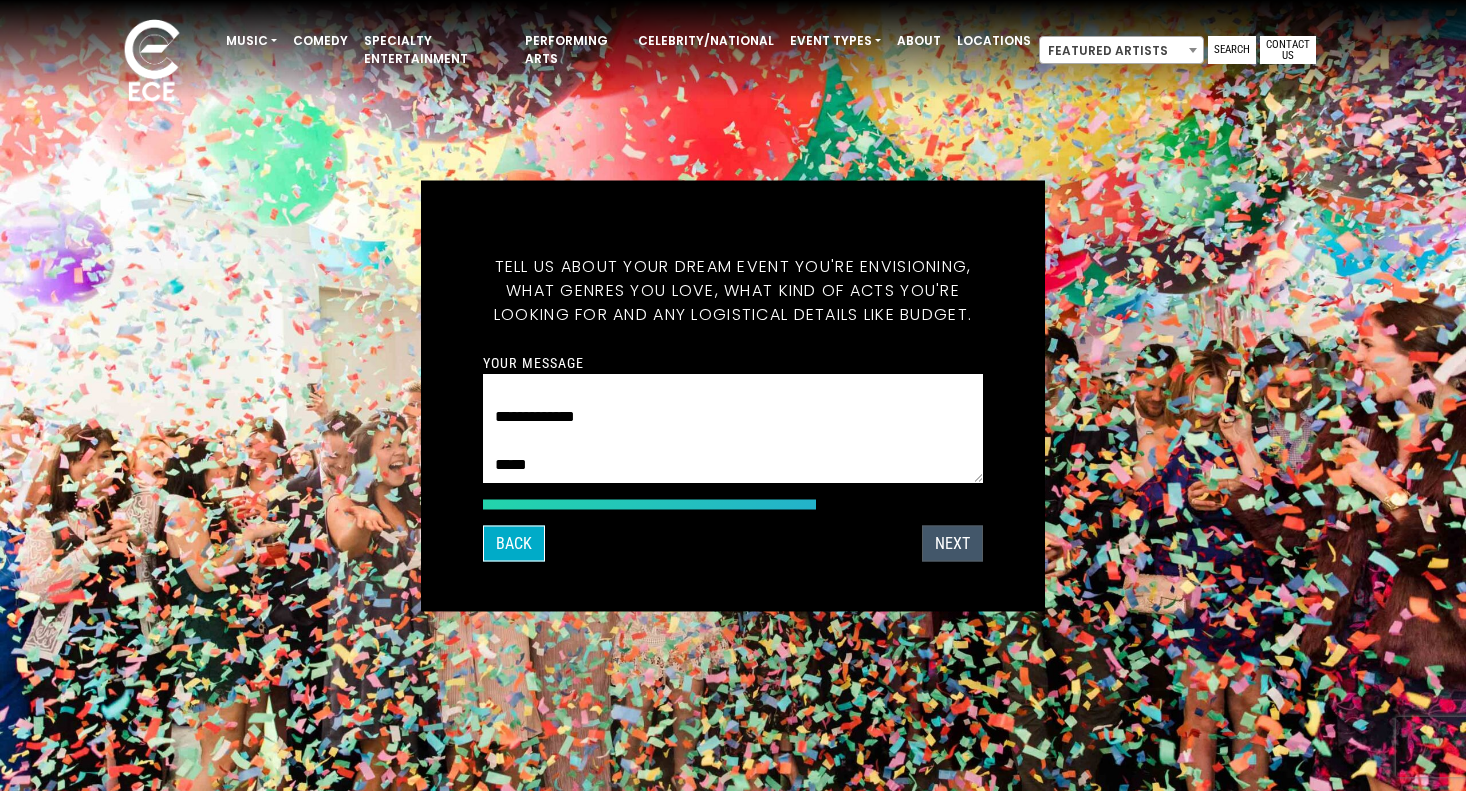 click on "Next" at bounding box center (952, 543) 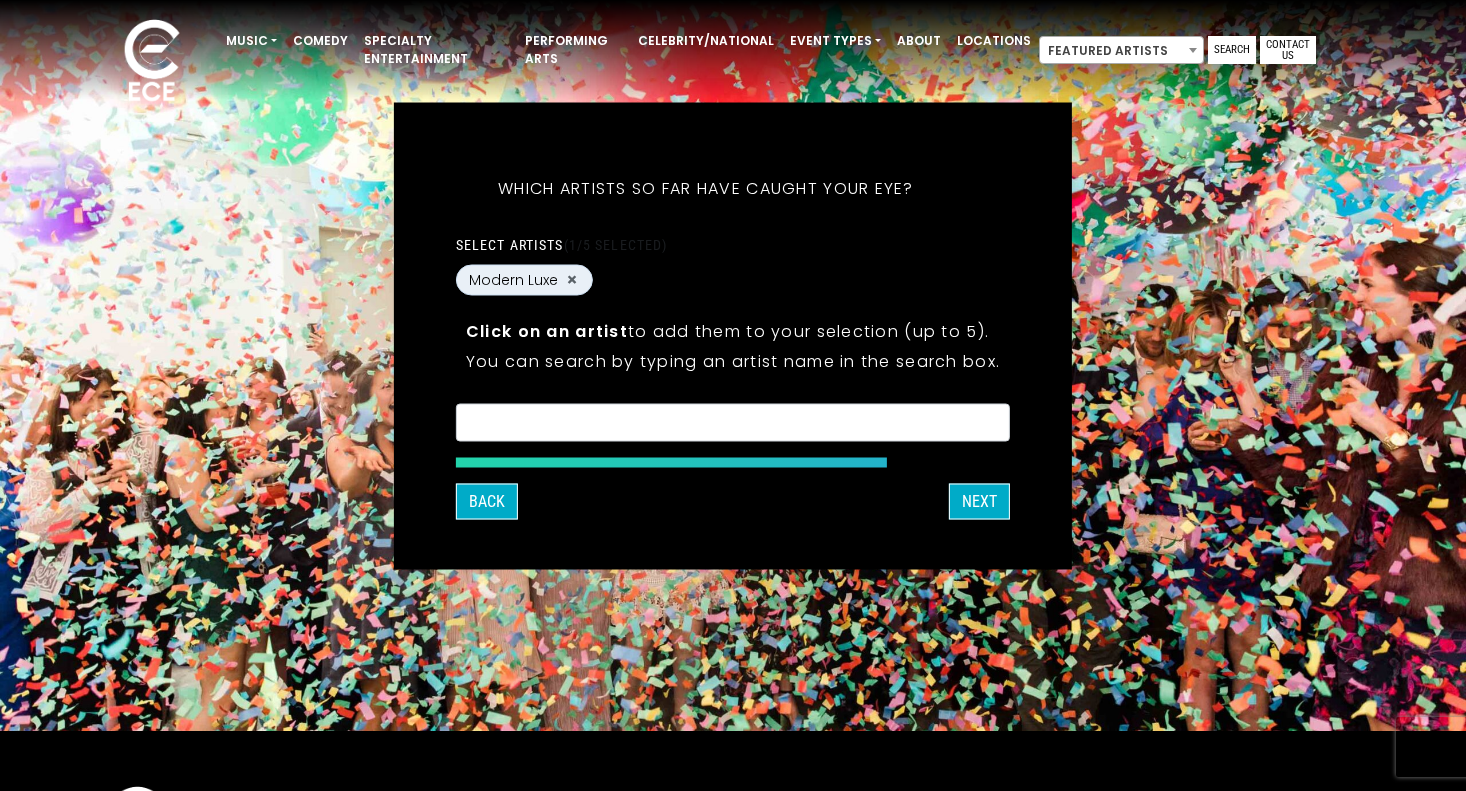 scroll, scrollTop: 53, scrollLeft: 0, axis: vertical 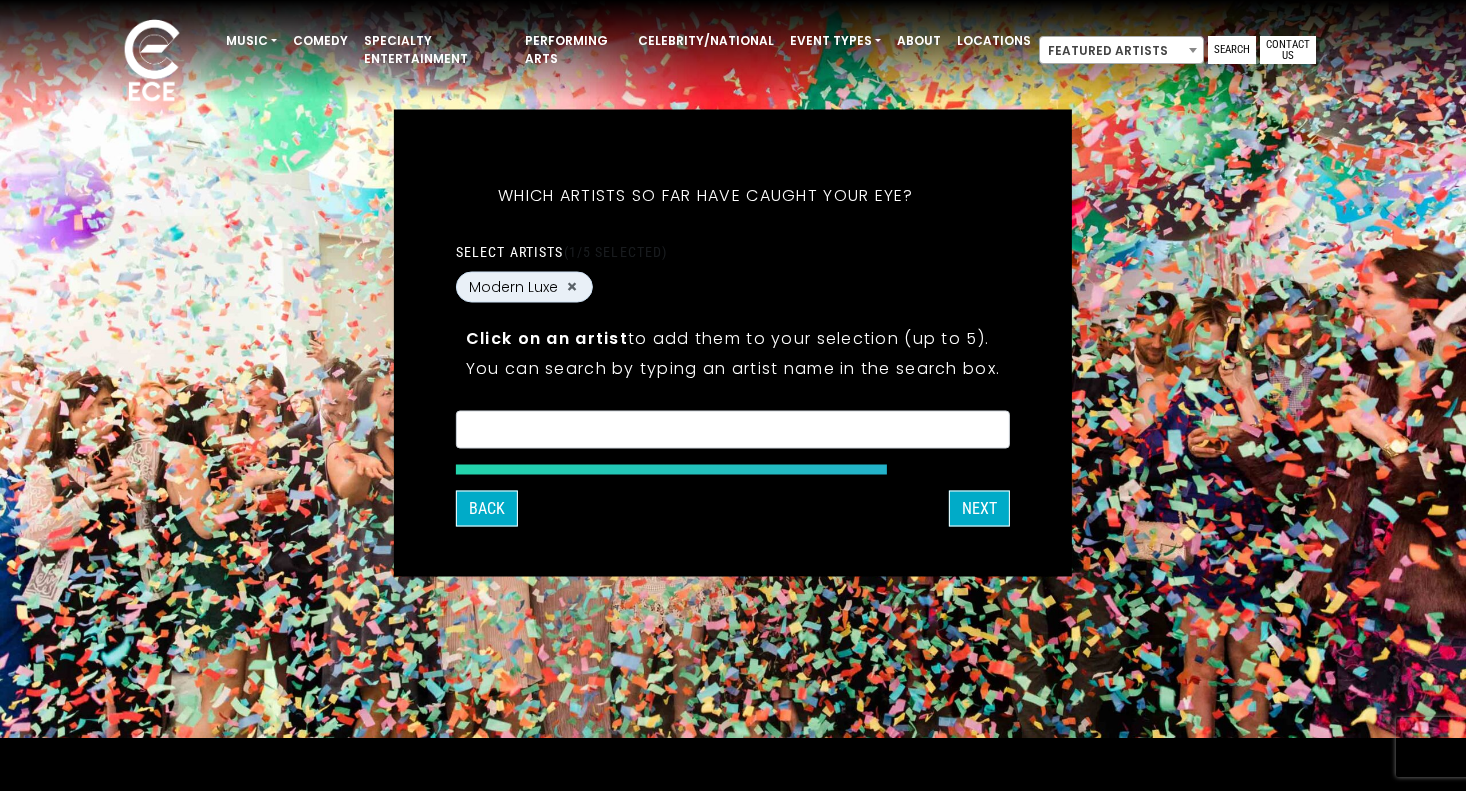 click at bounding box center [733, 432] 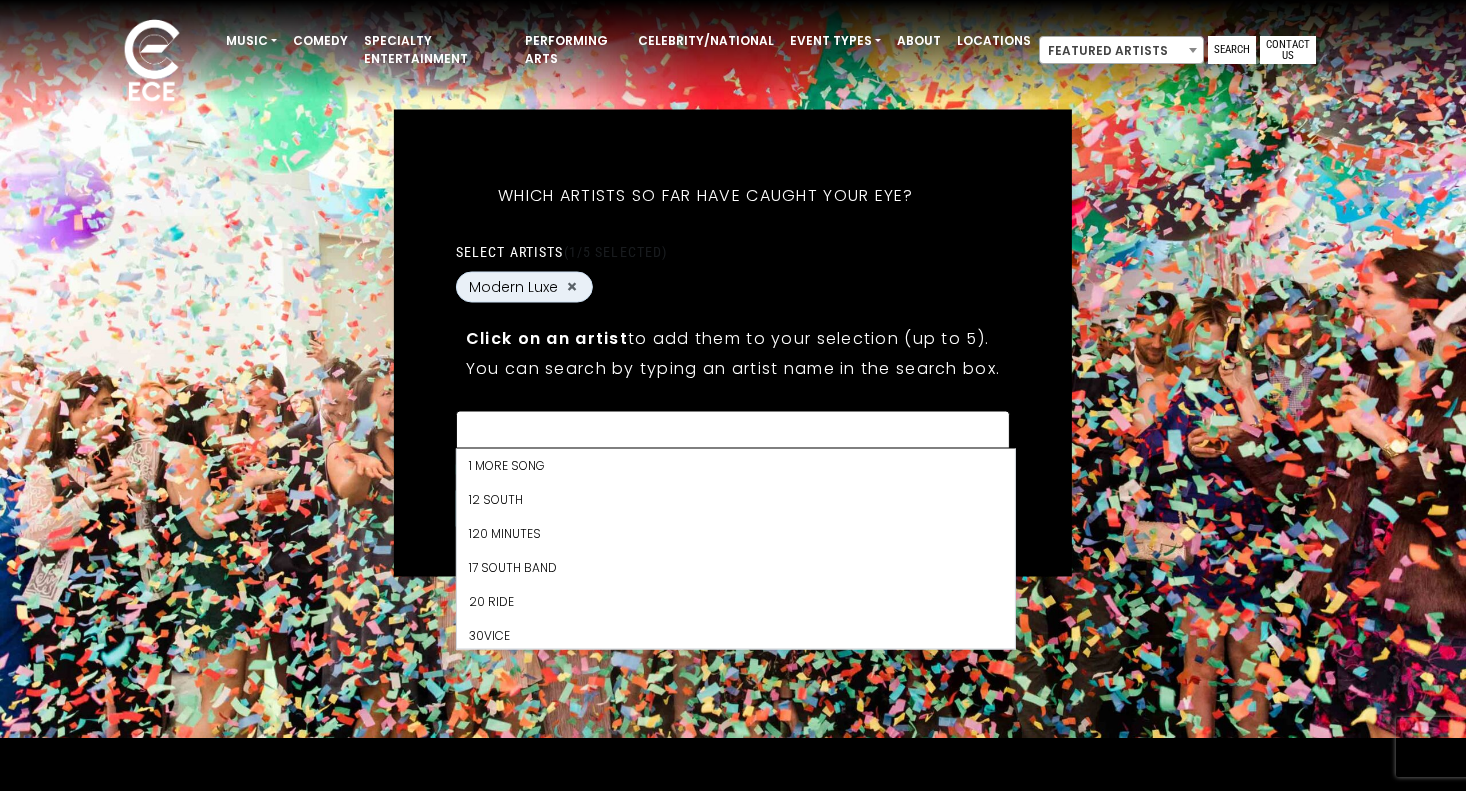 scroll, scrollTop: 17068, scrollLeft: 0, axis: vertical 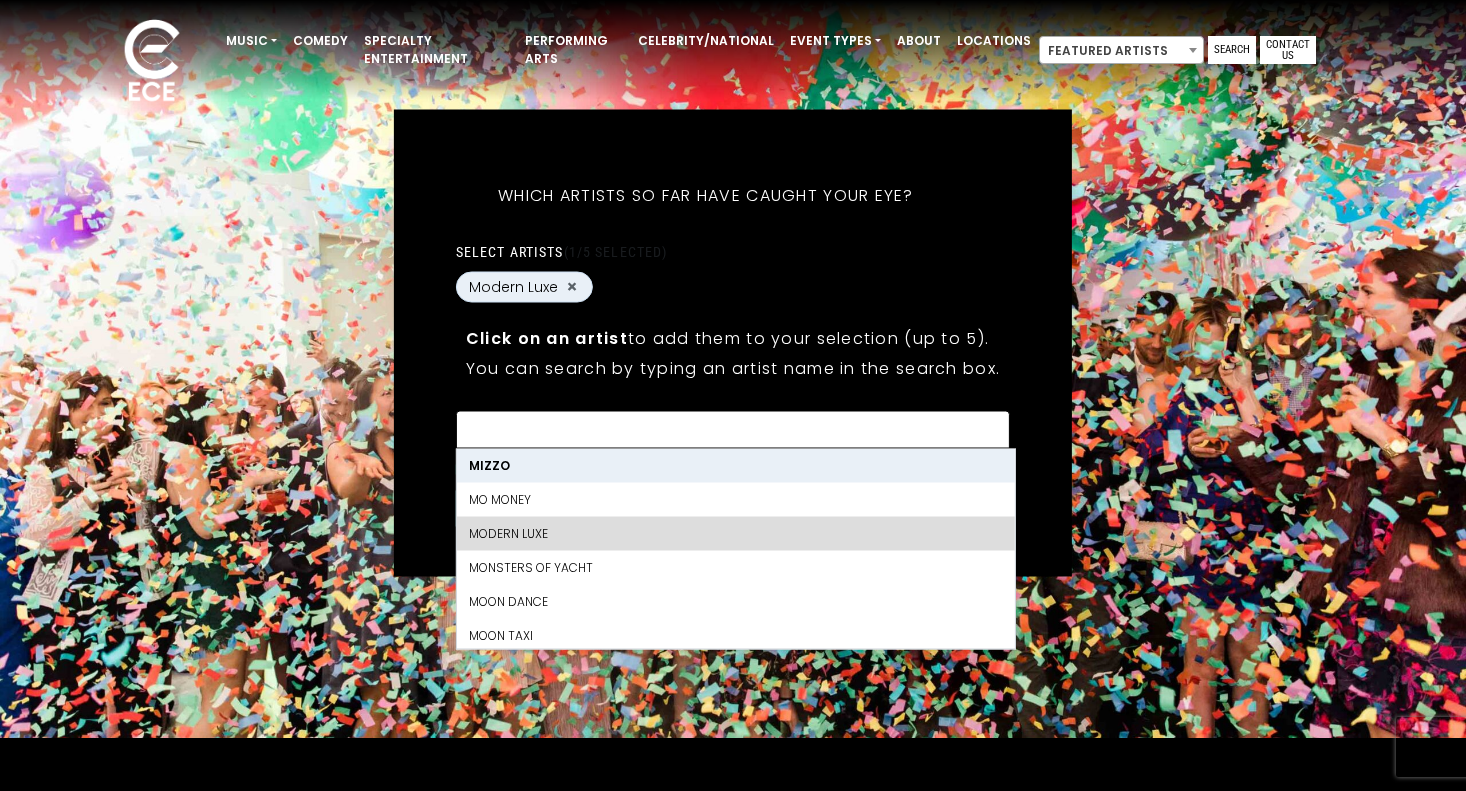click on "What's your first and last name?
Thanks  [FIRST], ! What's your email and the best number to reach you at?
Great! Now tell us a little about your event.
What kind of event is it?
Let's get some names for the wedding:
Which artists so far have caught your eye?
*" at bounding box center (733, 342) 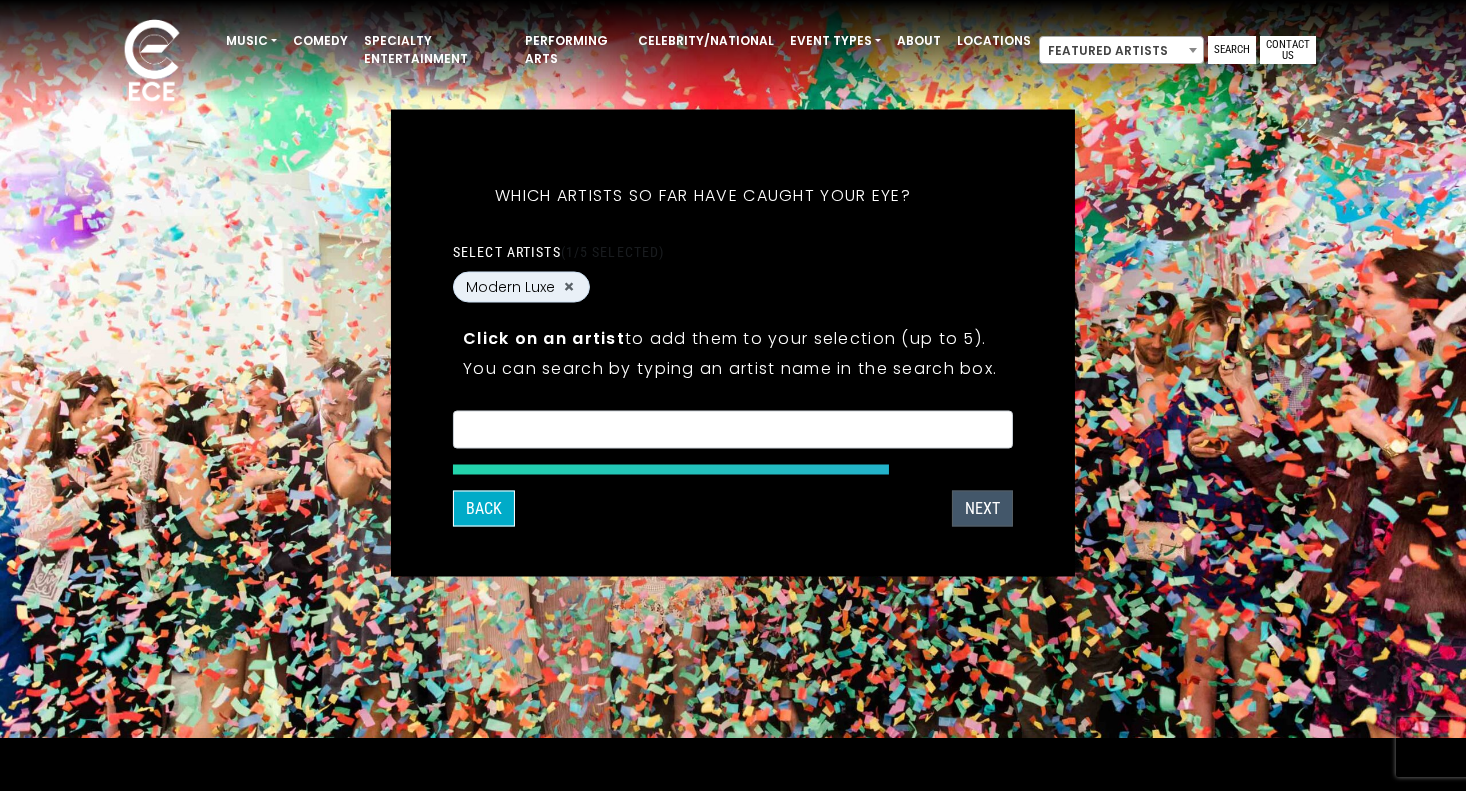 click on "Next" at bounding box center [982, 508] 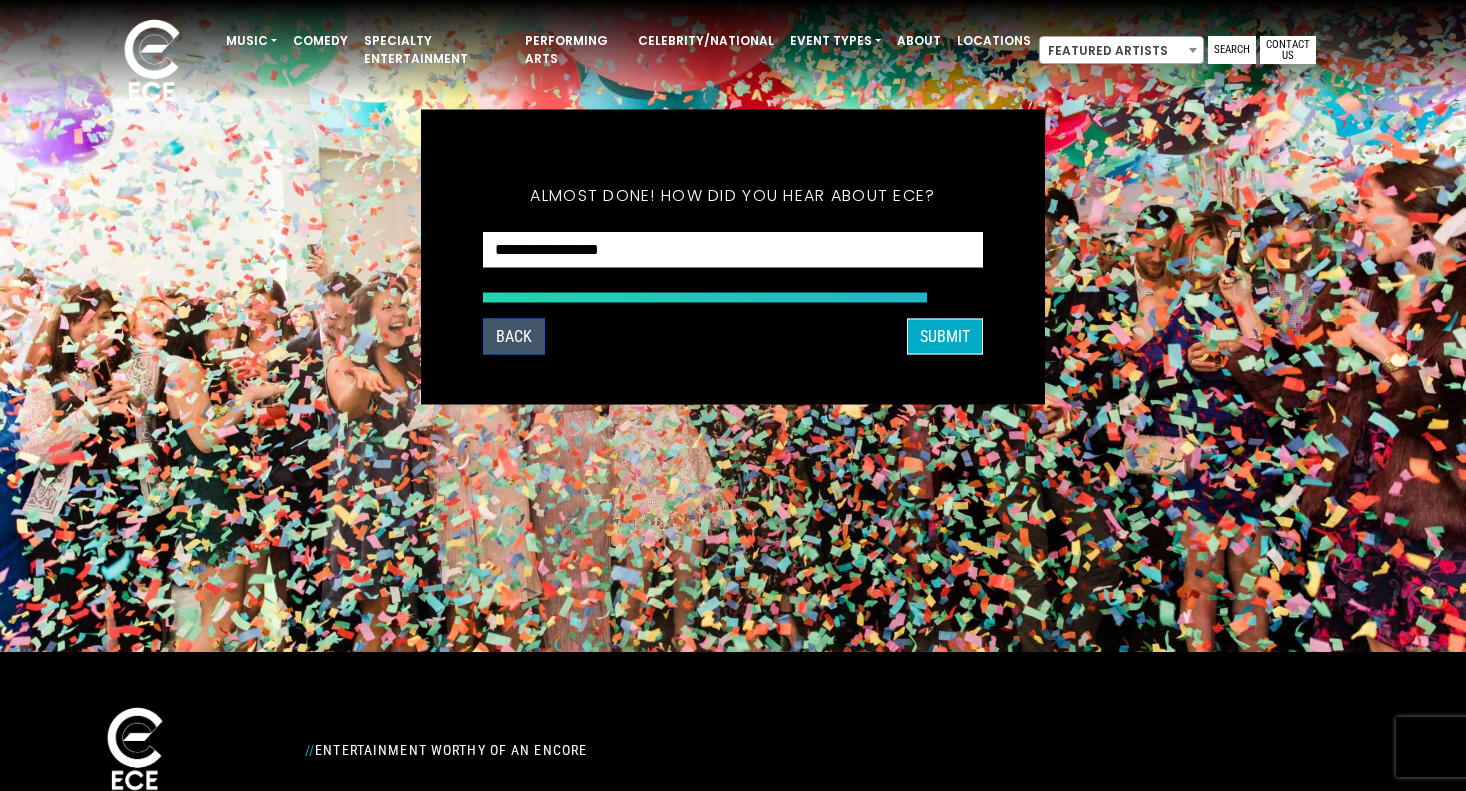 click on "Back" at bounding box center [514, 336] 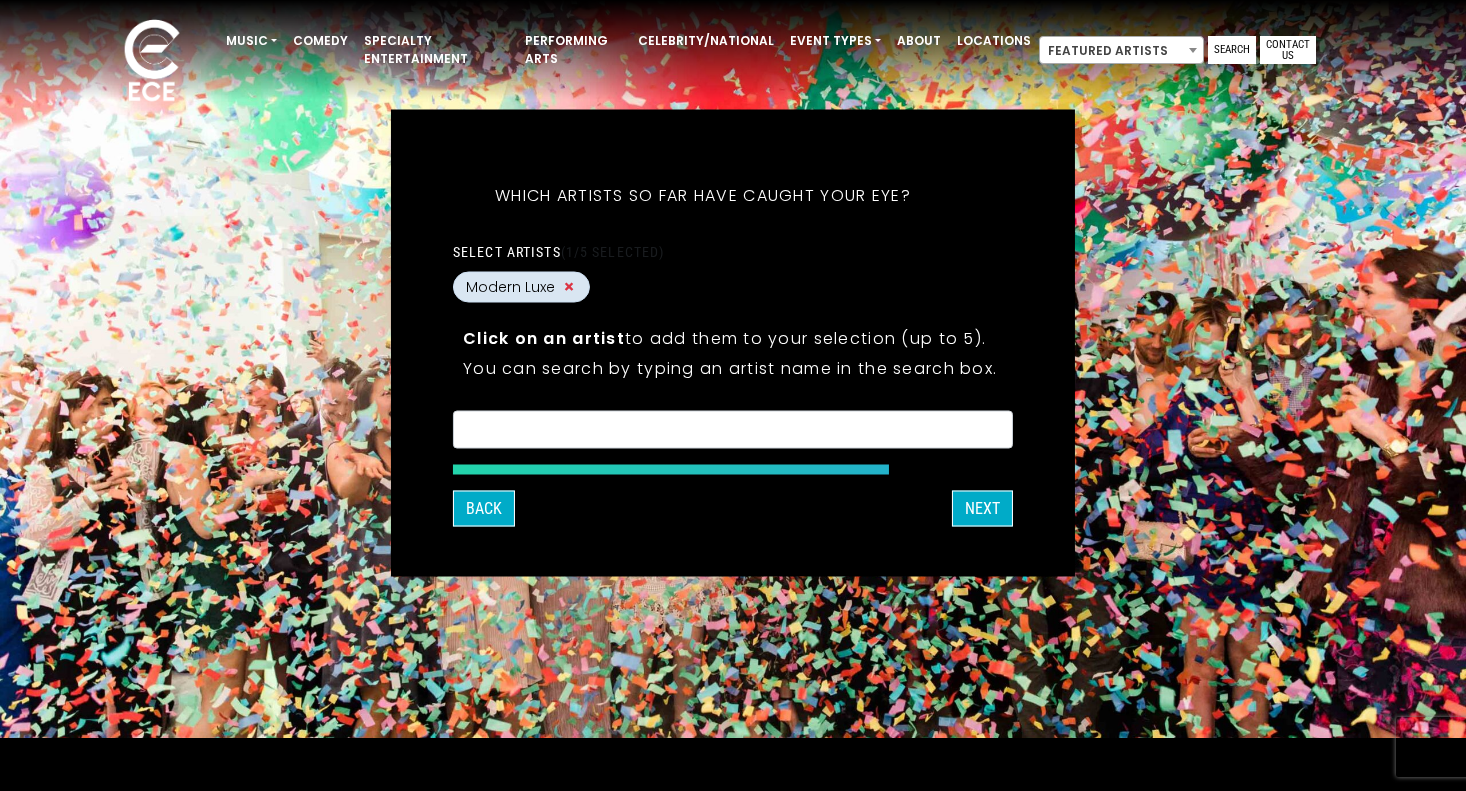click on "×" at bounding box center (569, 287) 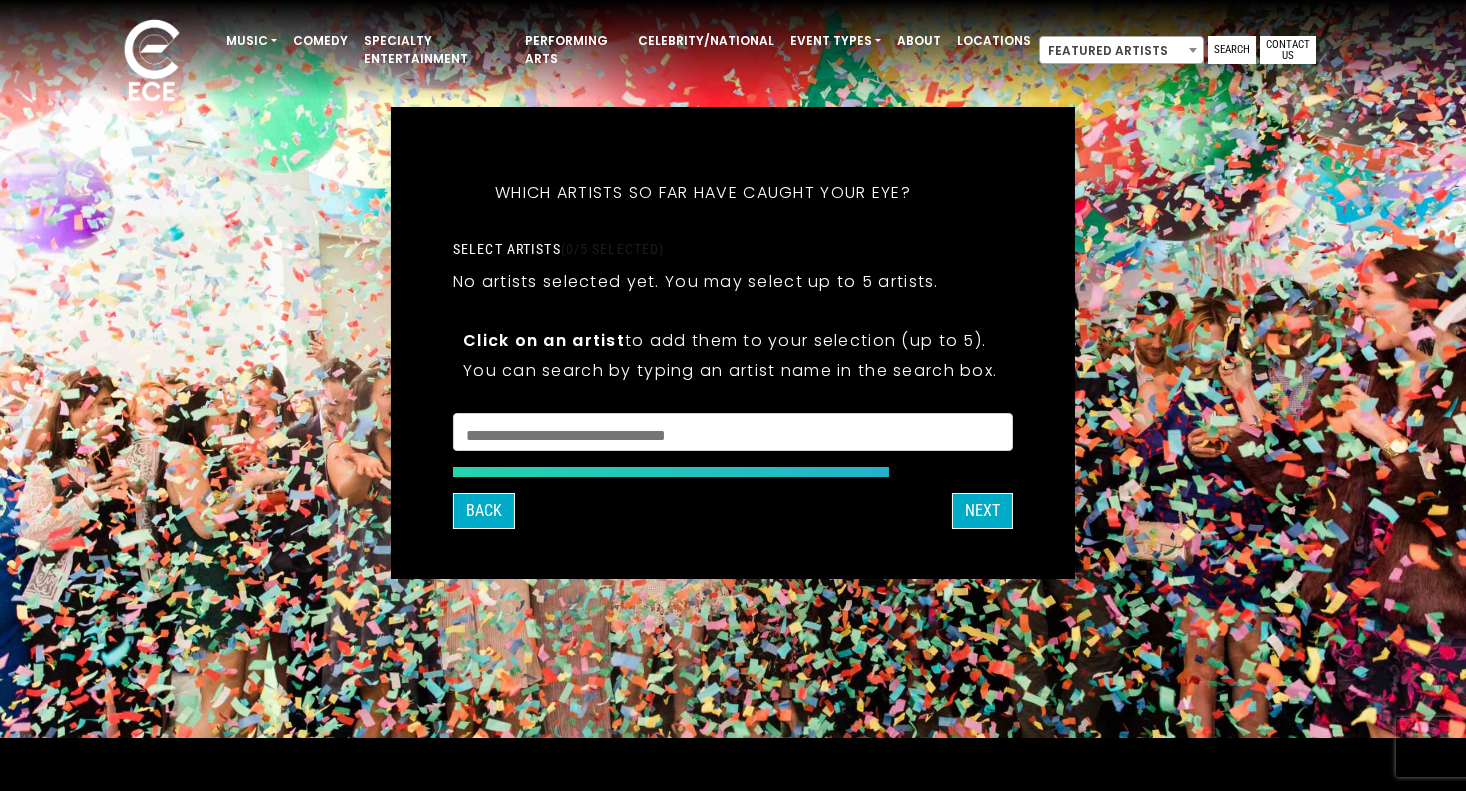 scroll, scrollTop: 50, scrollLeft: 0, axis: vertical 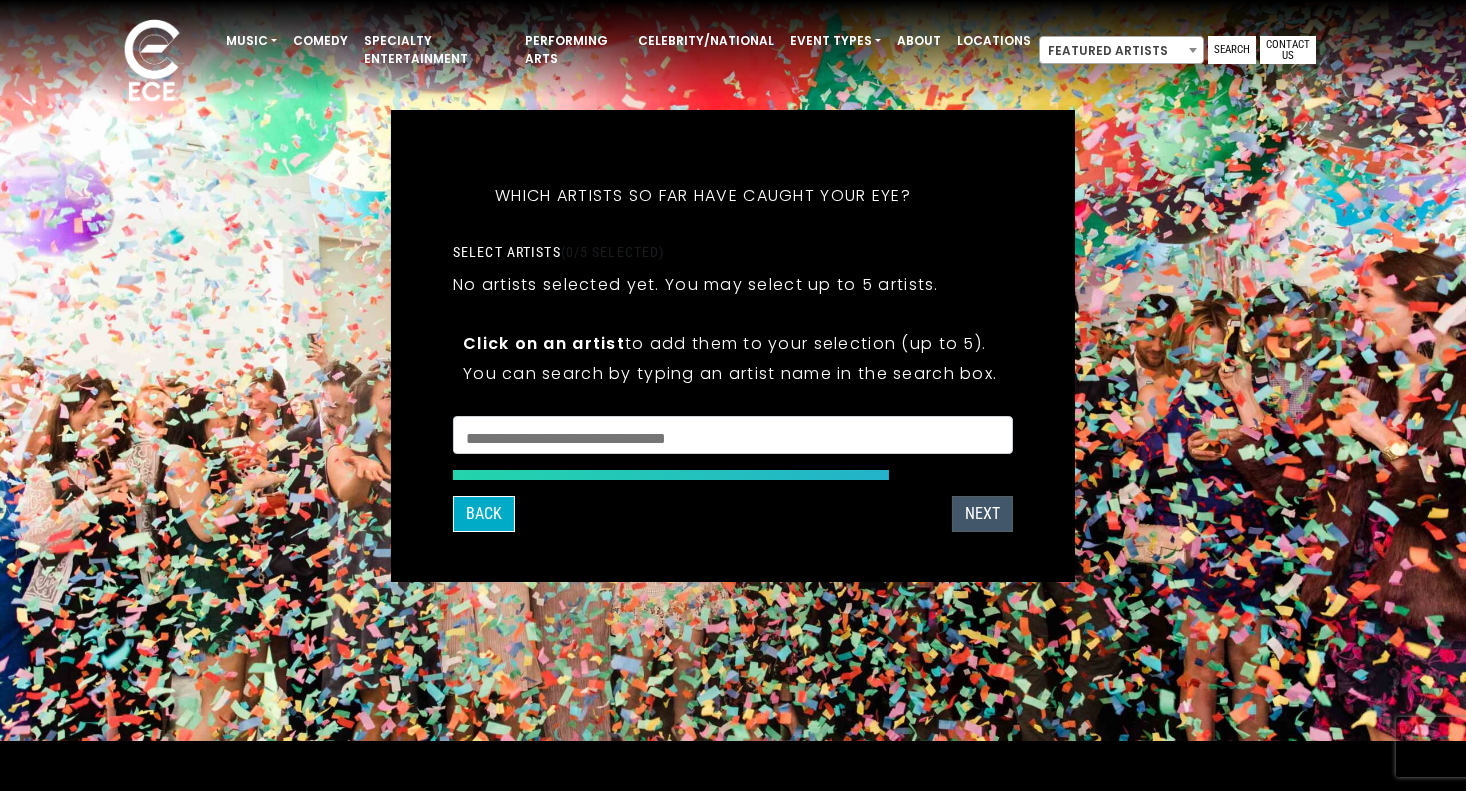click on "NEXT" at bounding box center [982, 514] 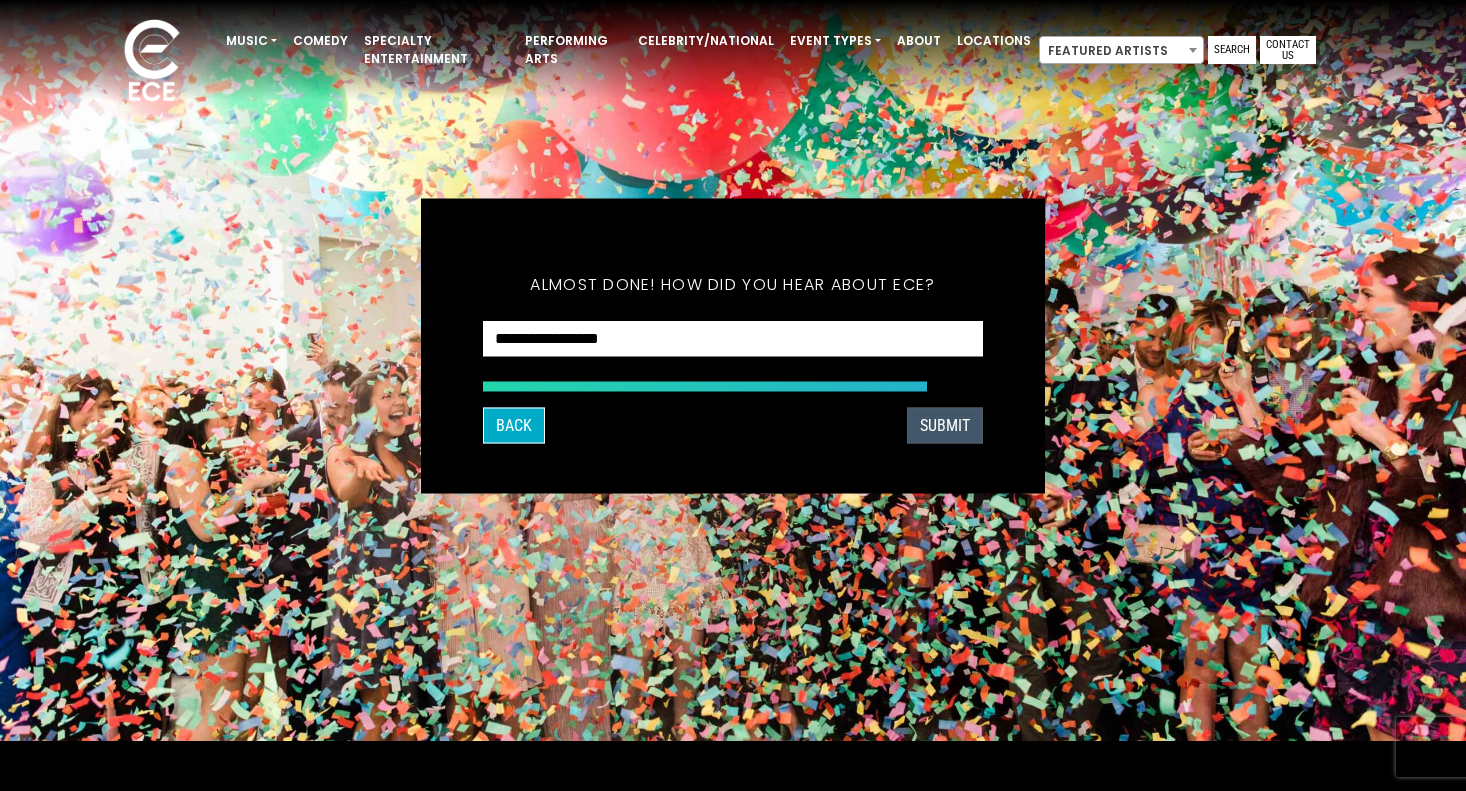 scroll, scrollTop: 139, scrollLeft: 0, axis: vertical 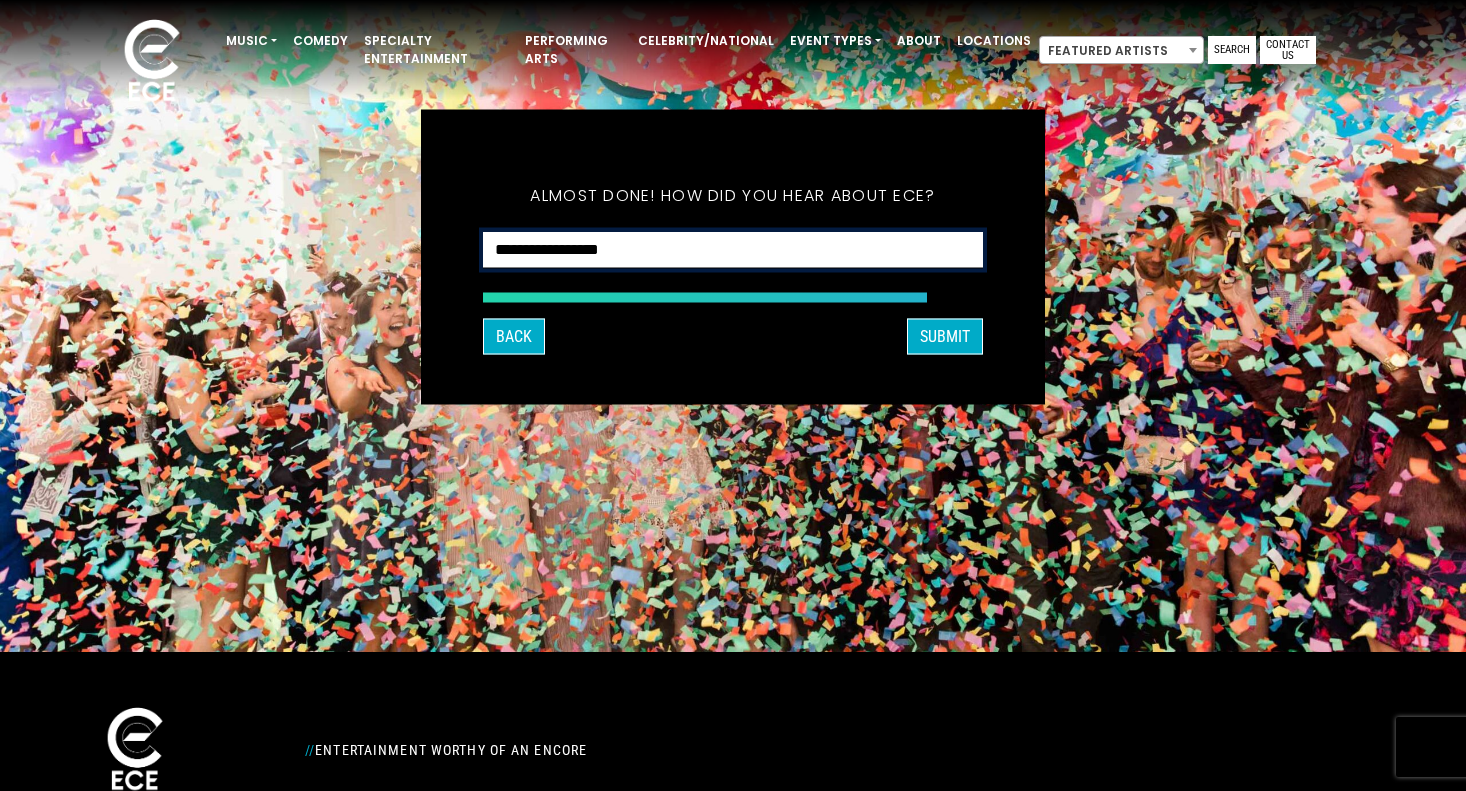 click on "**********" at bounding box center [733, 249] 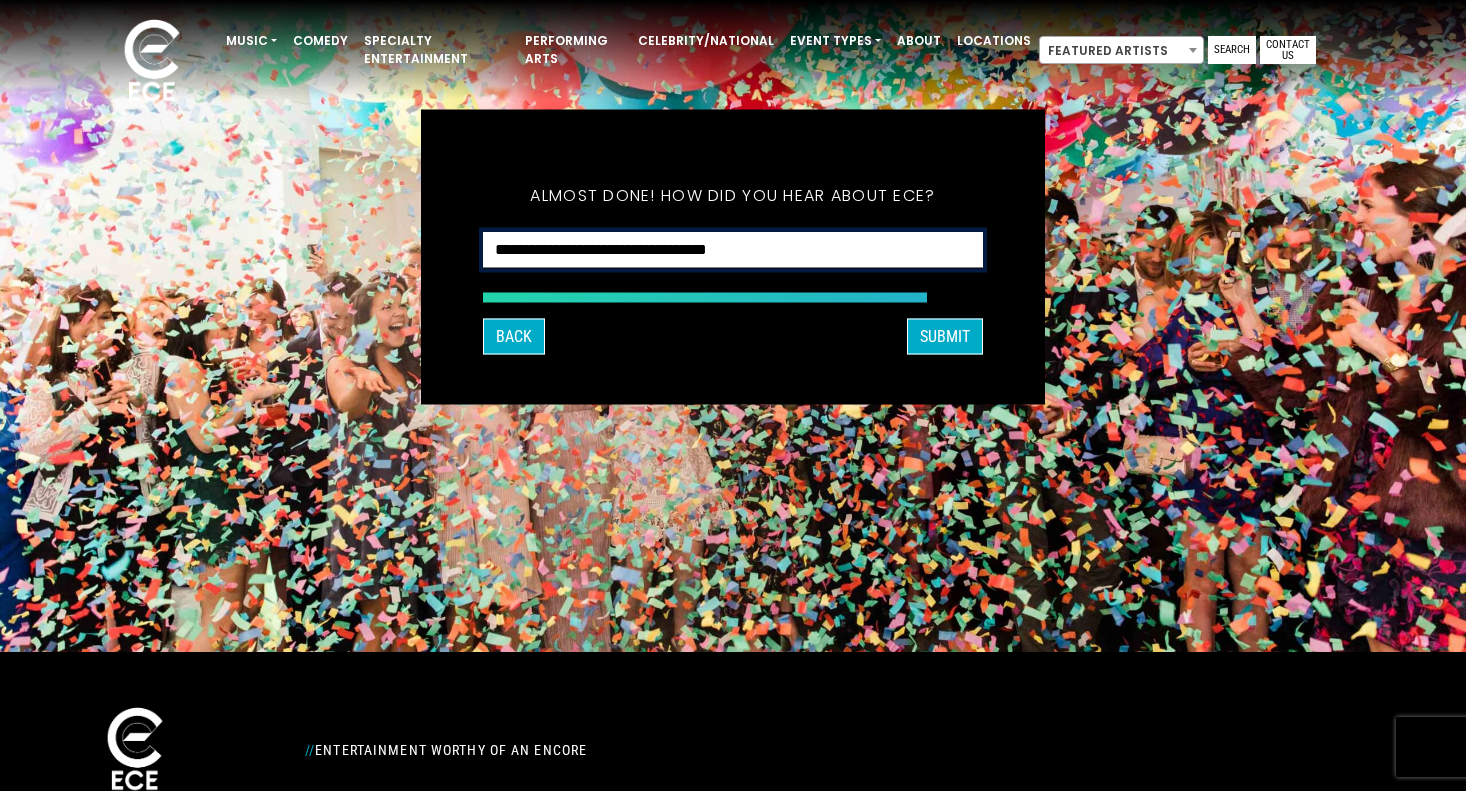 scroll, scrollTop: 66, scrollLeft: 0, axis: vertical 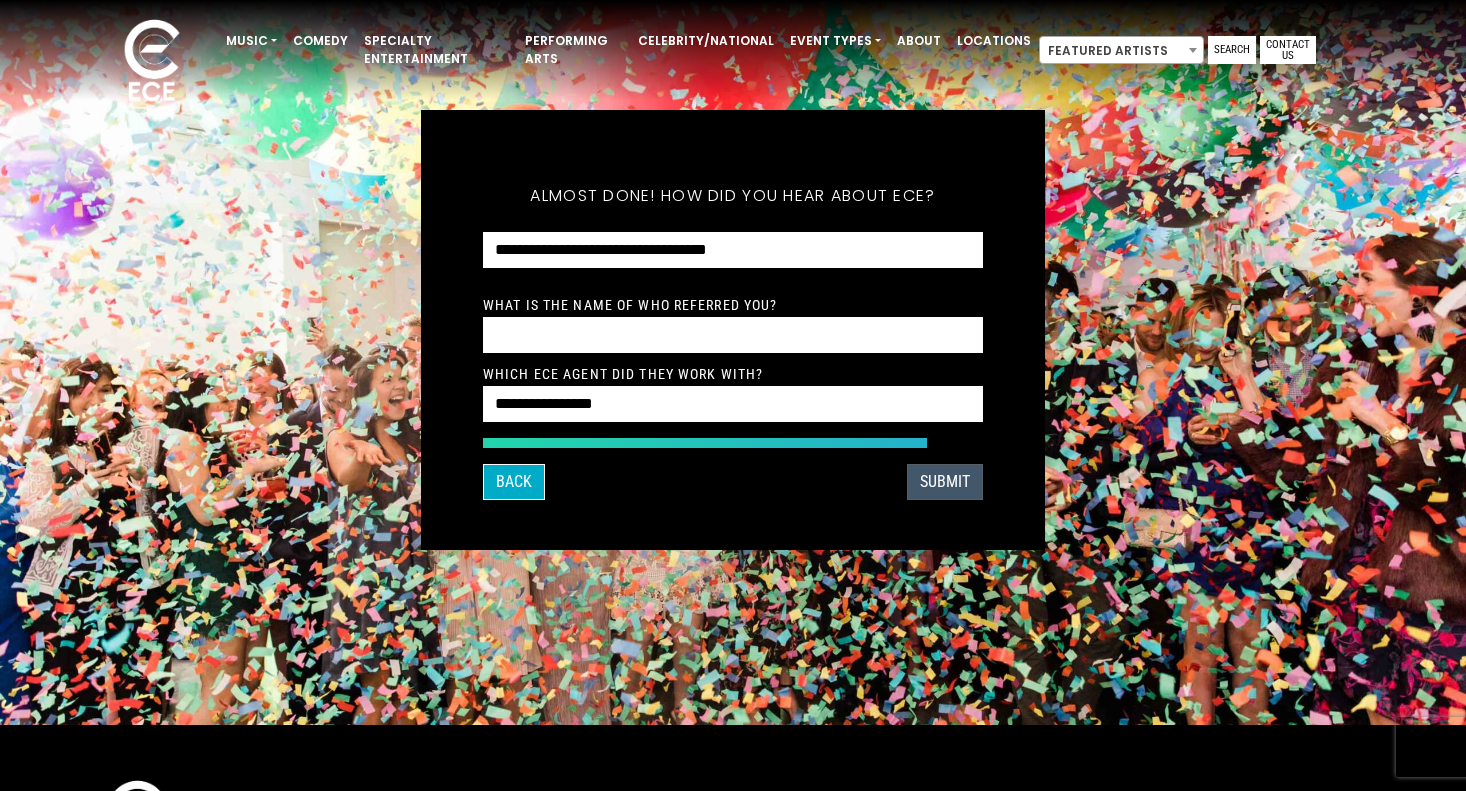 click on "SUBMIT" at bounding box center [945, 482] 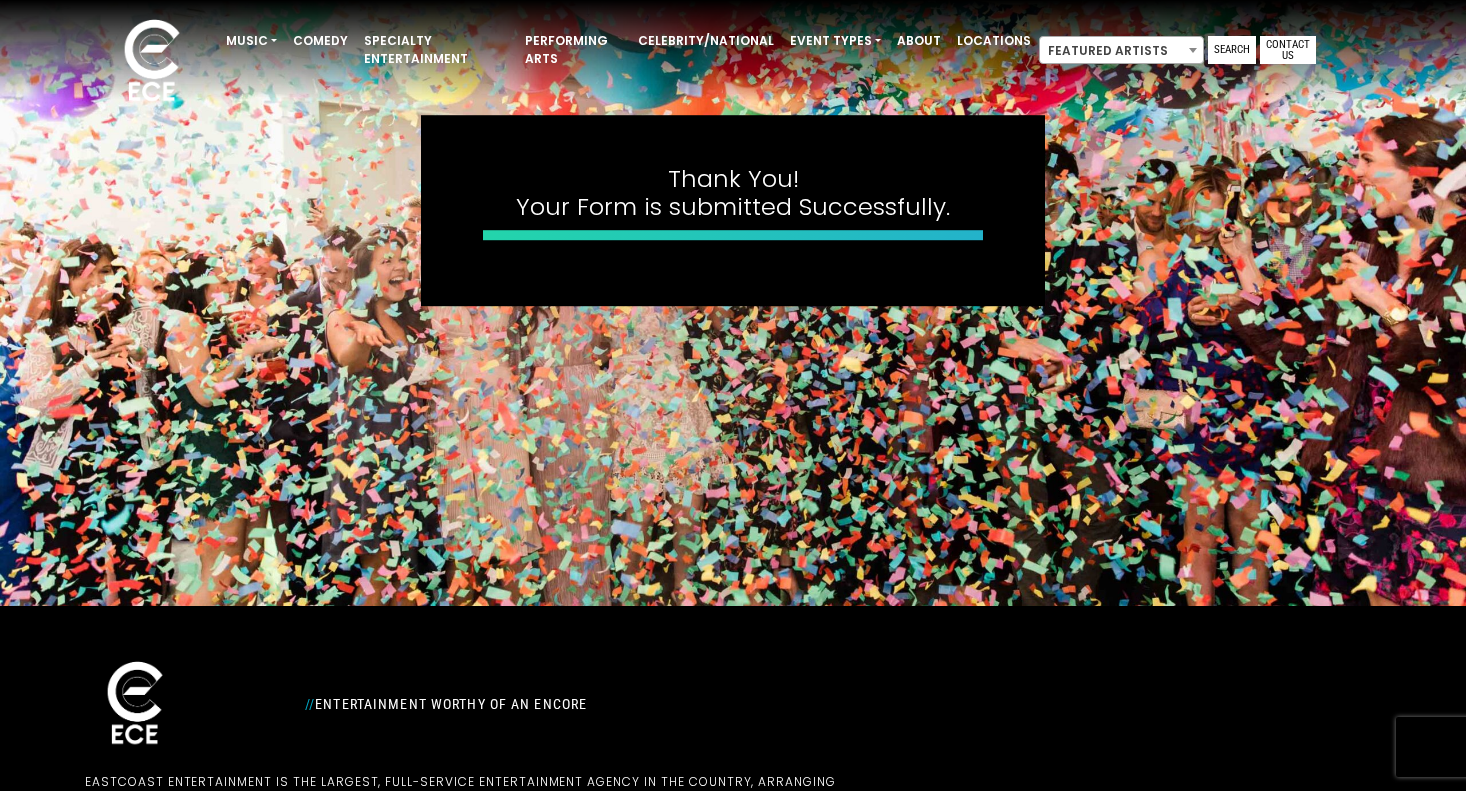 scroll, scrollTop: 190, scrollLeft: 0, axis: vertical 